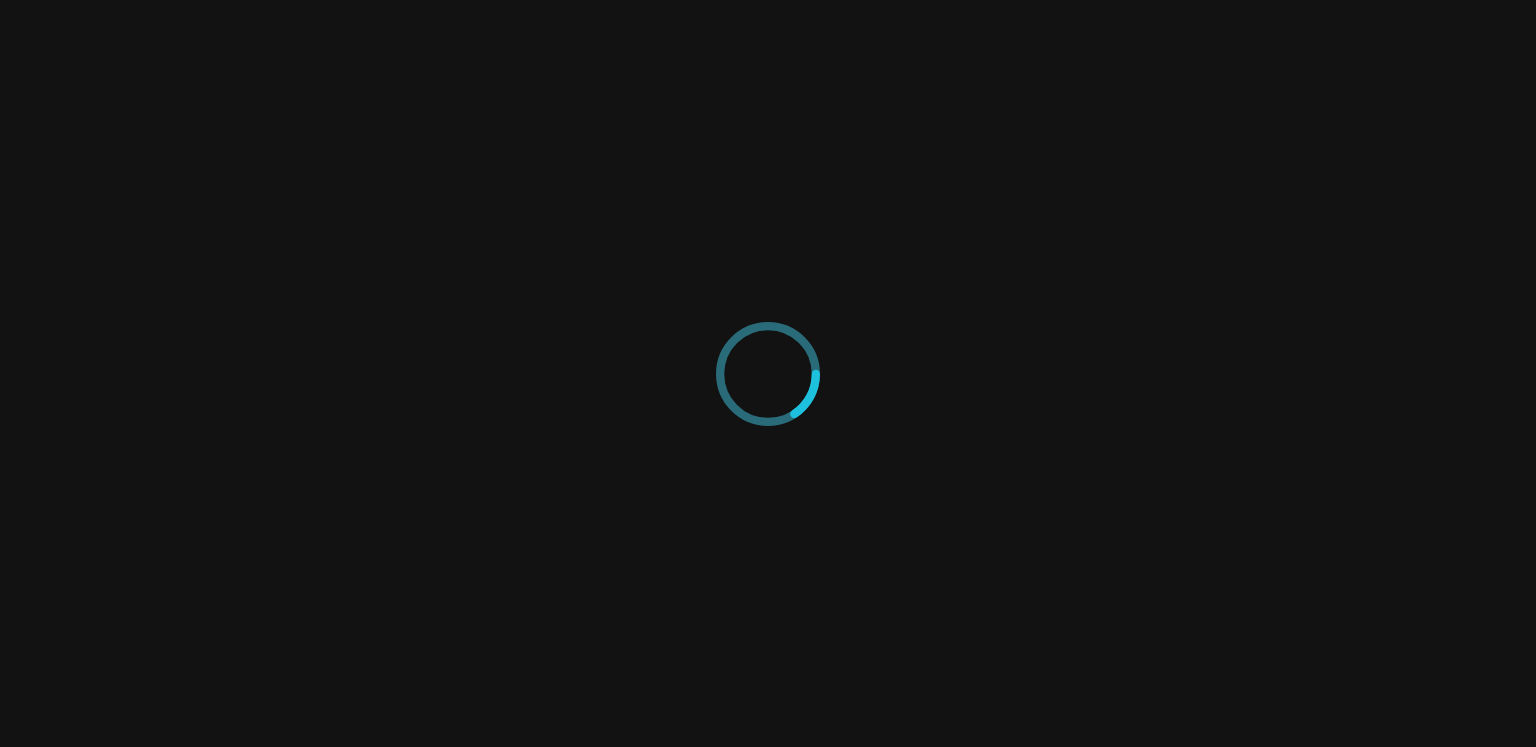 scroll, scrollTop: 0, scrollLeft: 0, axis: both 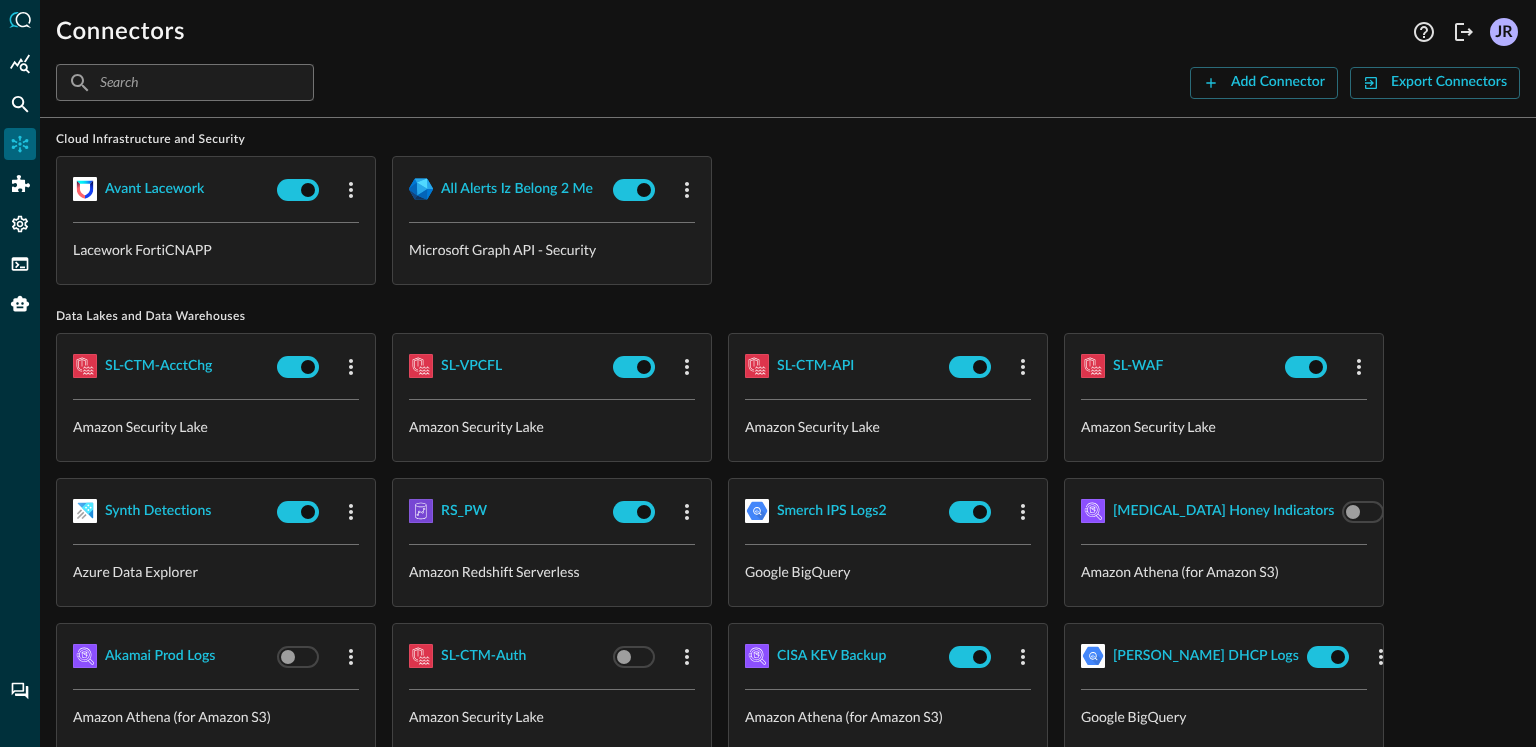 click on "Avant Lacework Lacework FortiCNAPP all alerts iz belong 2 me Microsoft Graph API - Security" at bounding box center (788, 220) 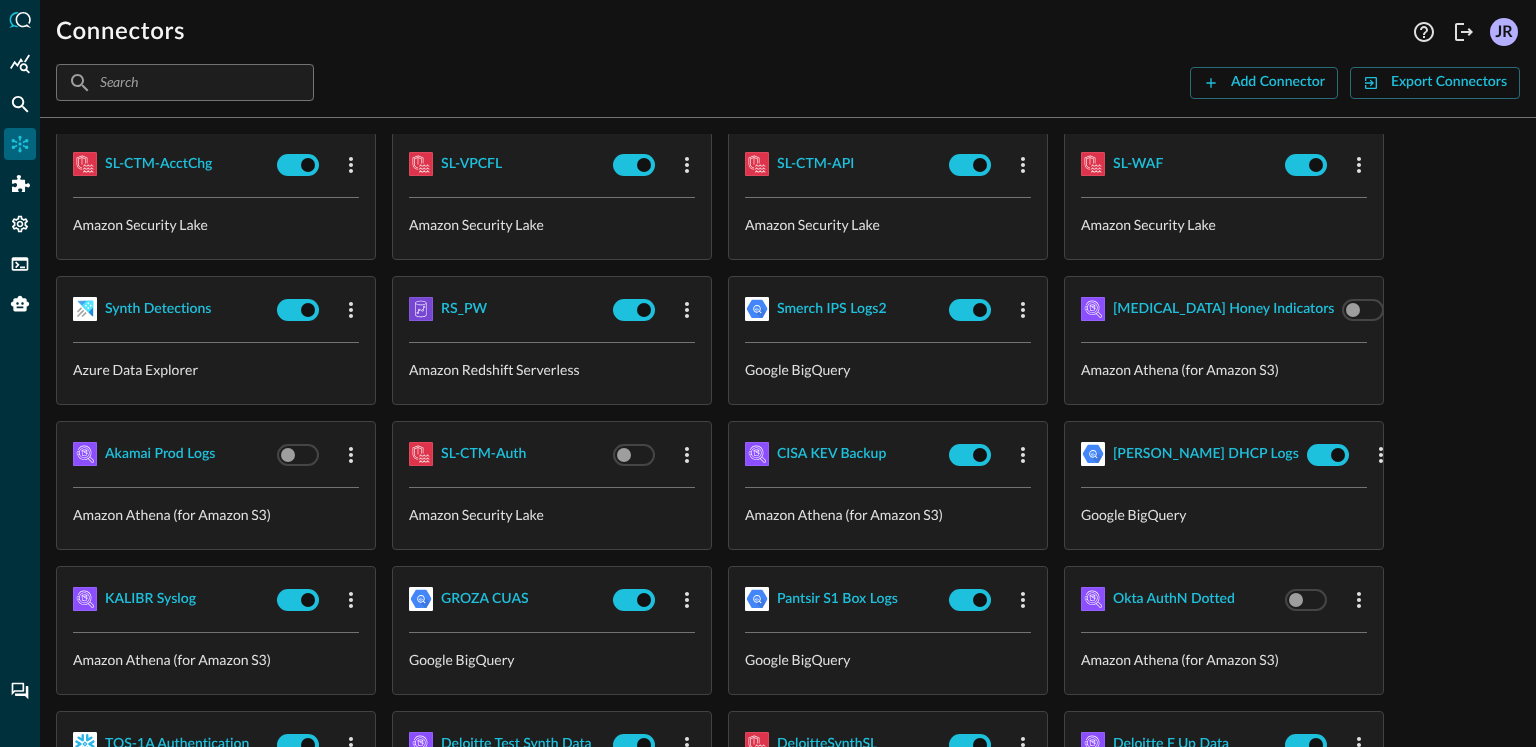 scroll, scrollTop: 211, scrollLeft: 0, axis: vertical 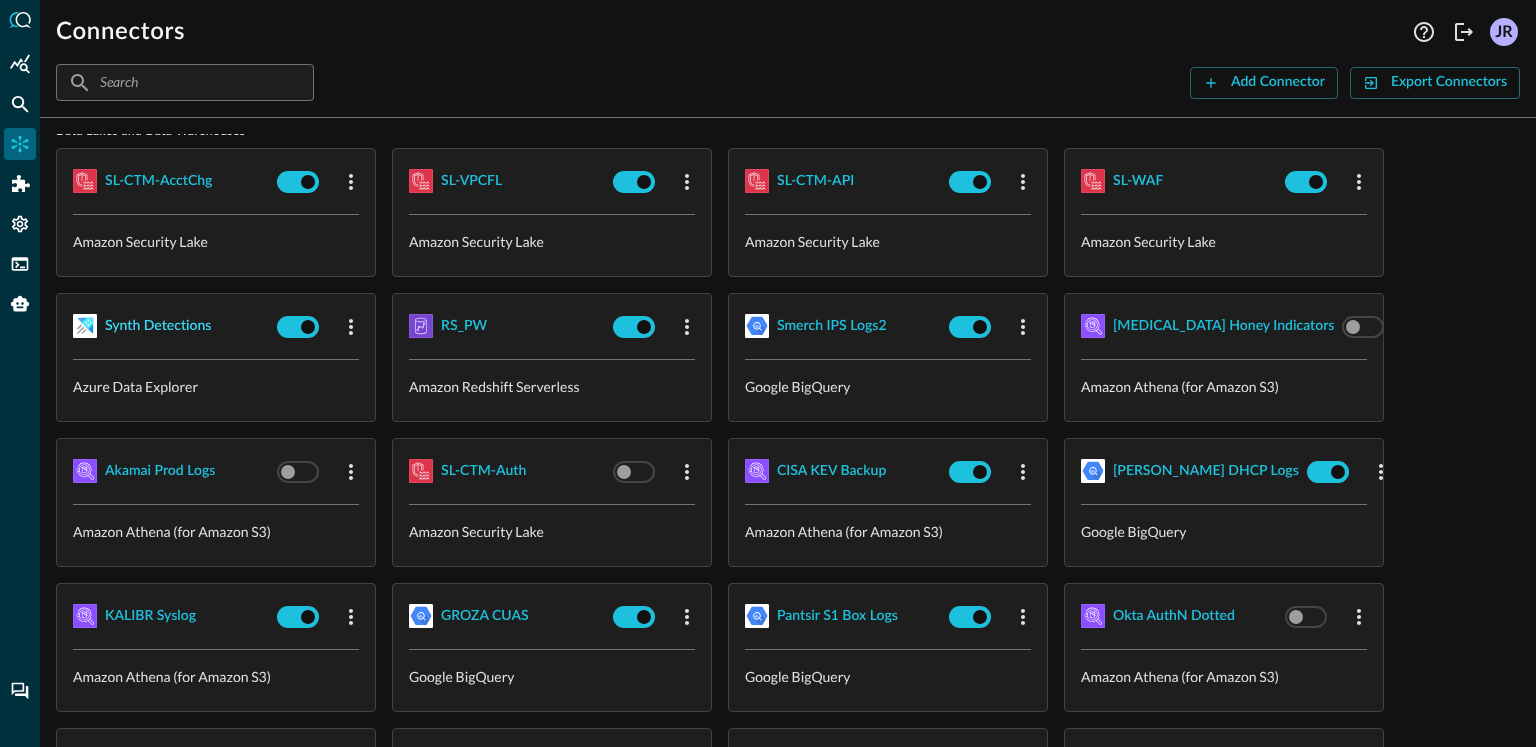 click on "Synth Detections" at bounding box center [158, 326] 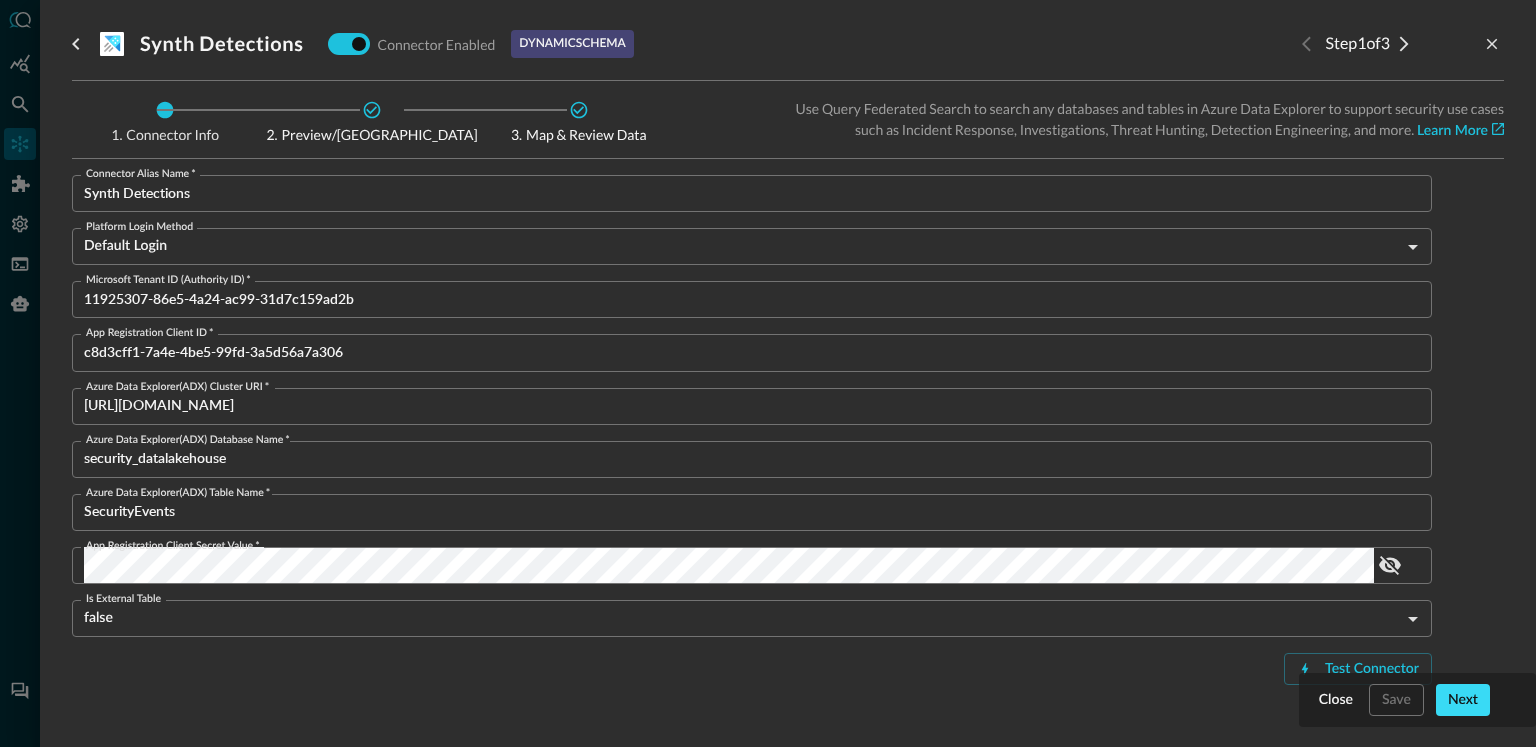 click on "Next" at bounding box center [1463, 700] 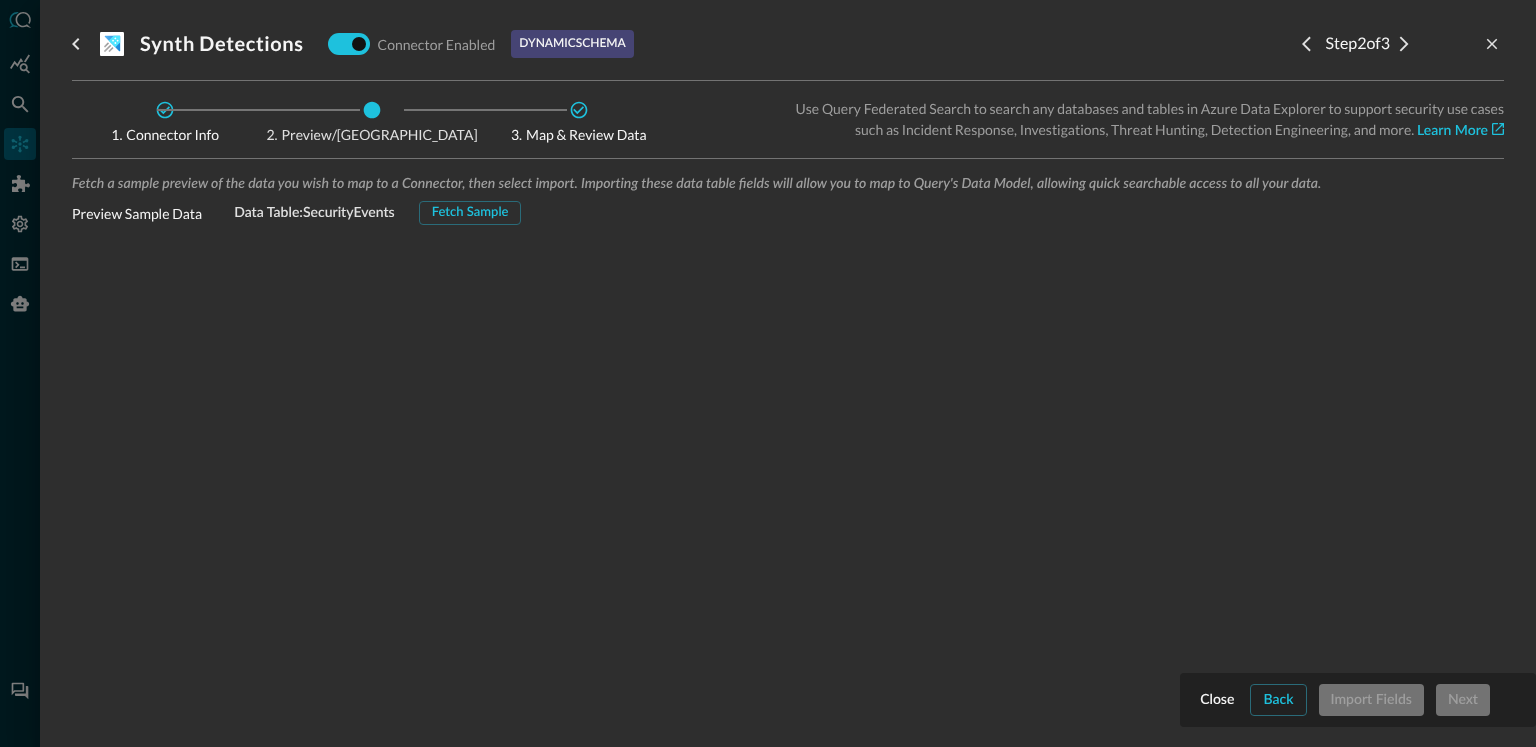 click on "Preview Sample Data Data Table:  SecurityEvents Fetch Sample" at bounding box center [788, 213] 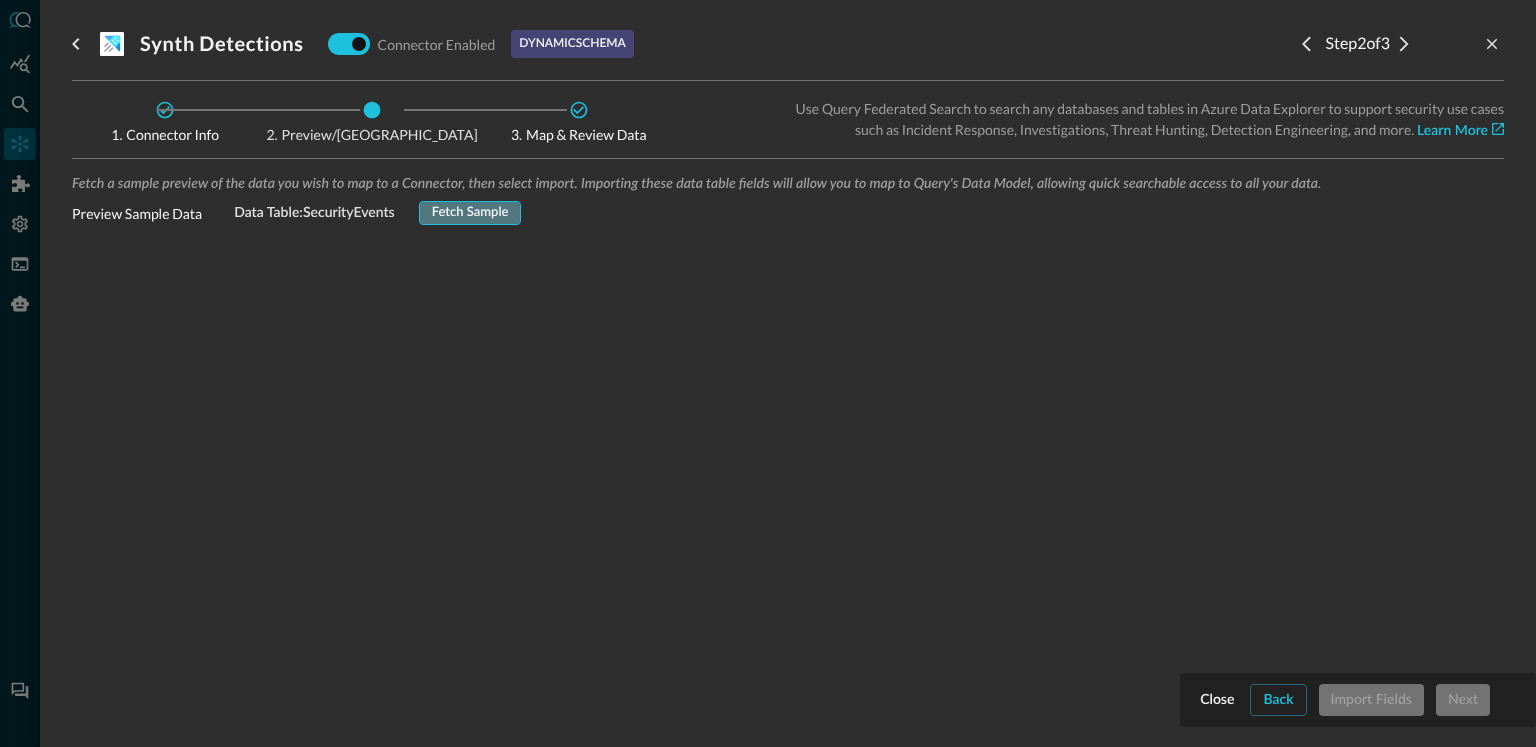 click on "Fetch Sample" at bounding box center (470, 213) 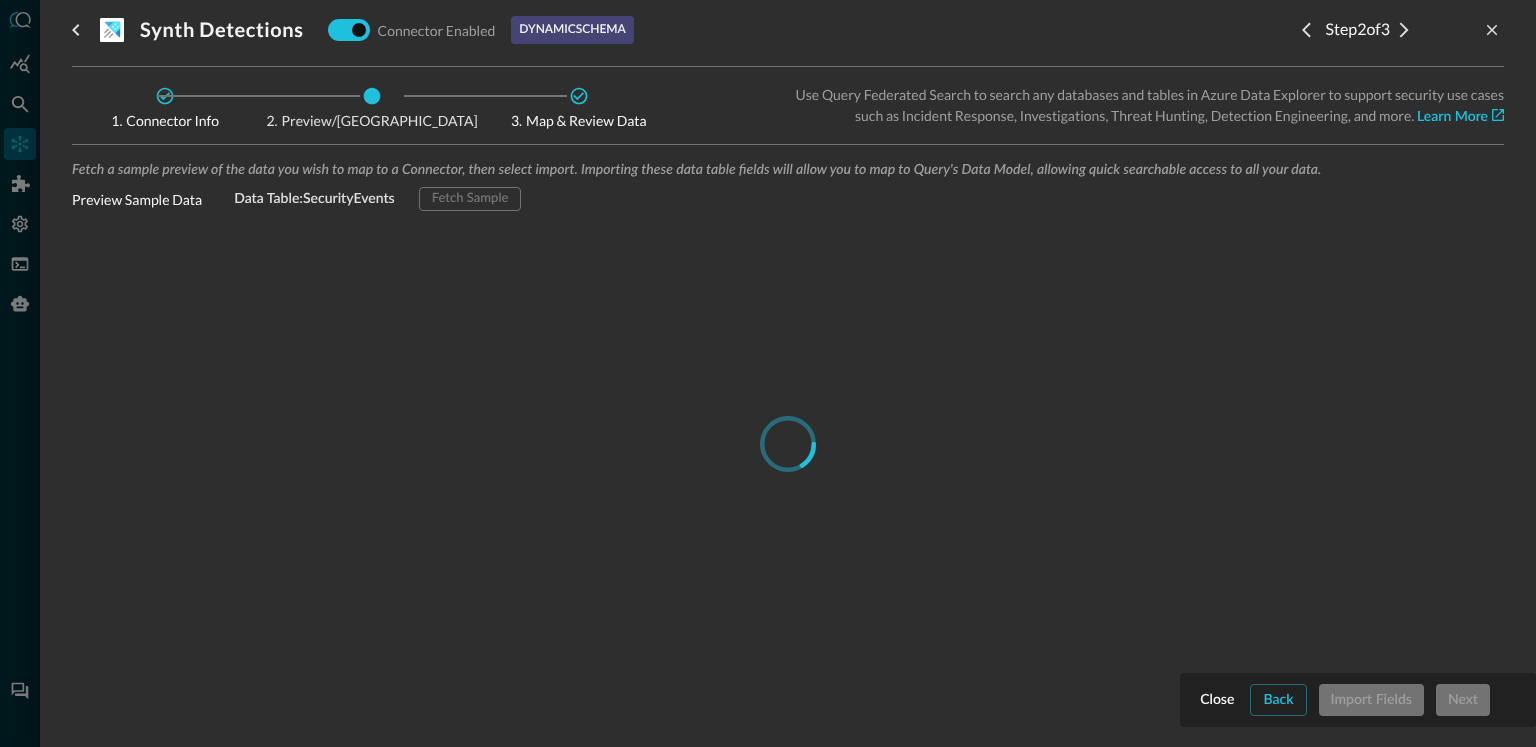 scroll, scrollTop: 17, scrollLeft: 0, axis: vertical 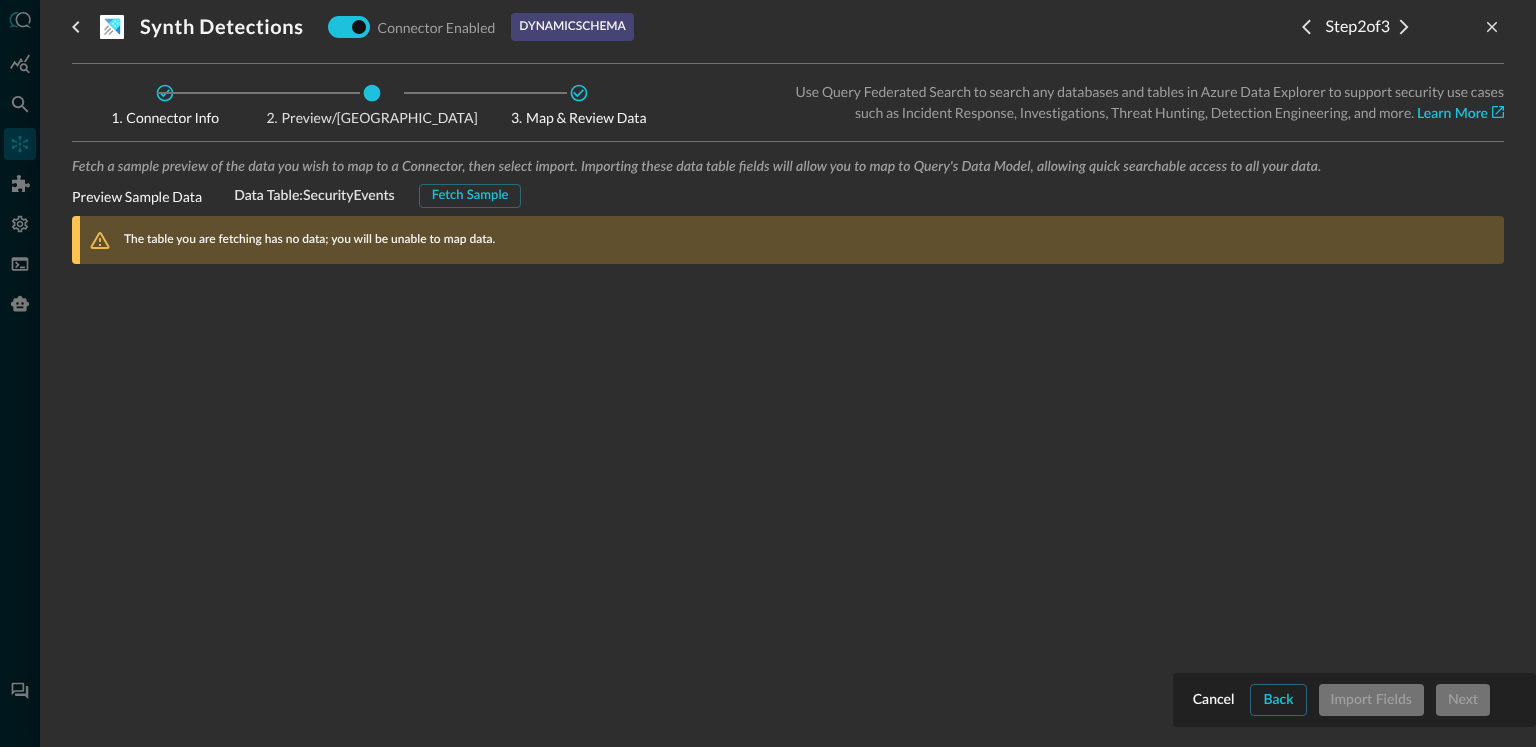 click on "Fetch a sample preview of the data you wish to map to a Connector, then select import. Importing these data table fields will allow you to map to Query's Data Model, allowing quick searchable access to all your data. Preview Sample Data Data Table:  SecurityEvents Fetch Sample The table you are fetching has no data; you will be unable to map data." at bounding box center [788, 447] 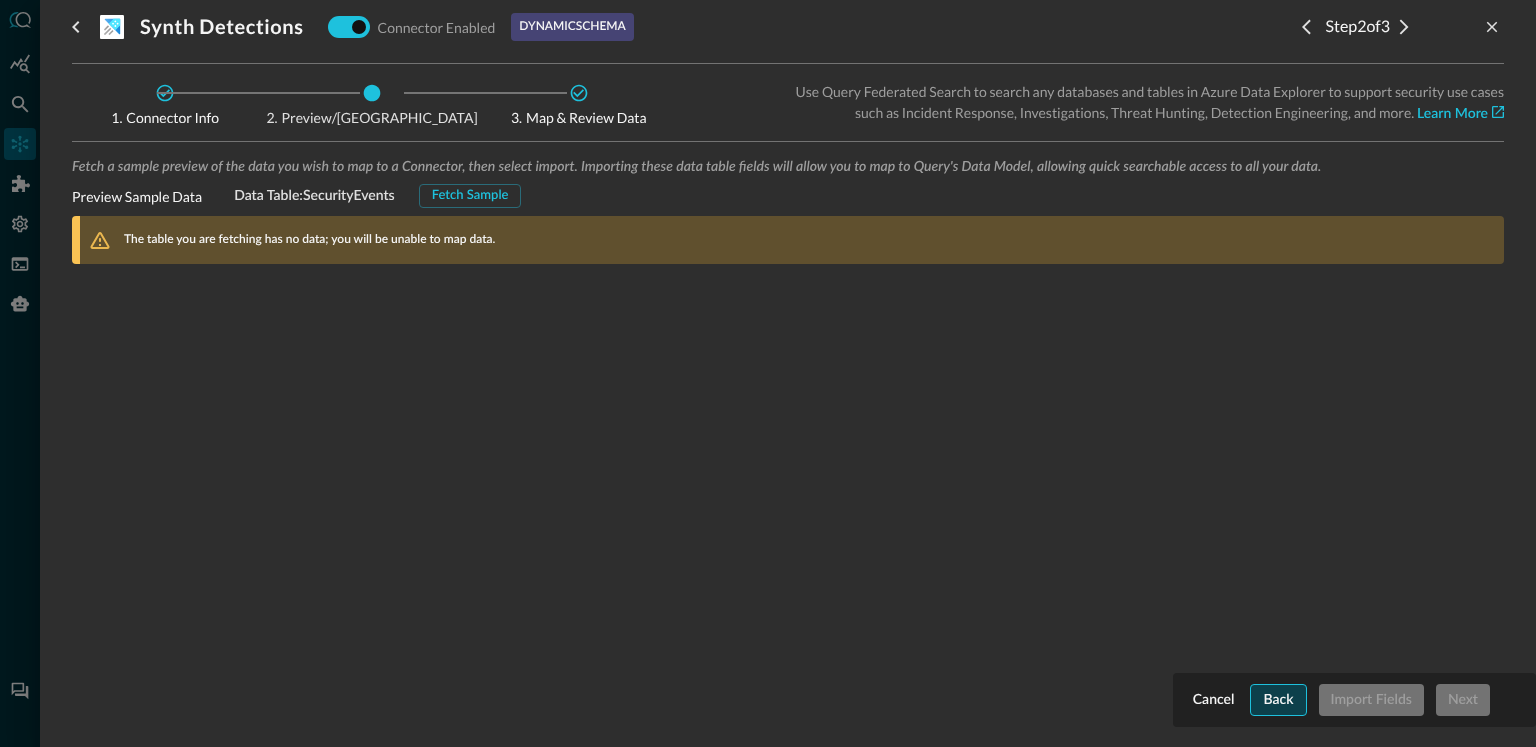 click on "Back" at bounding box center [1278, 700] 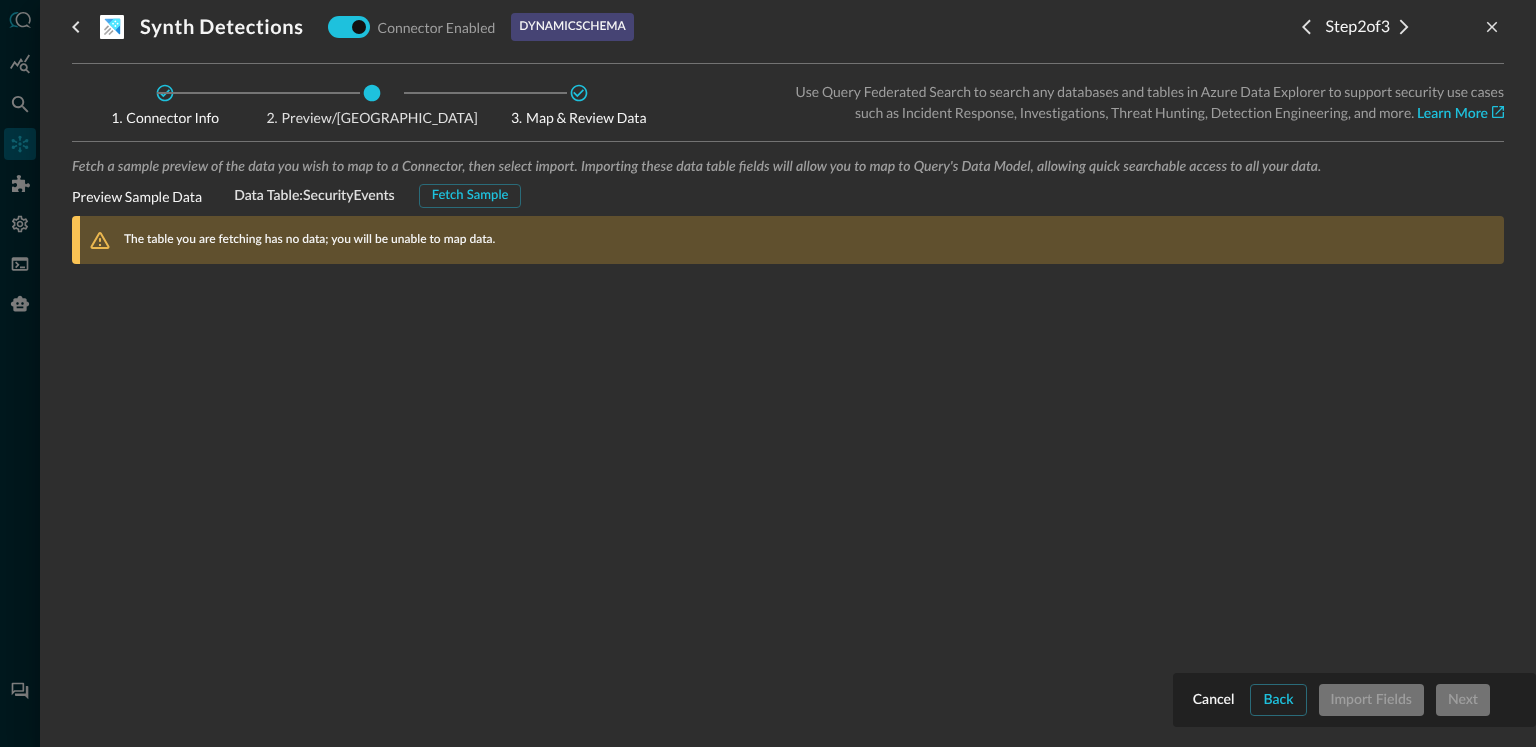 scroll, scrollTop: 0, scrollLeft: 0, axis: both 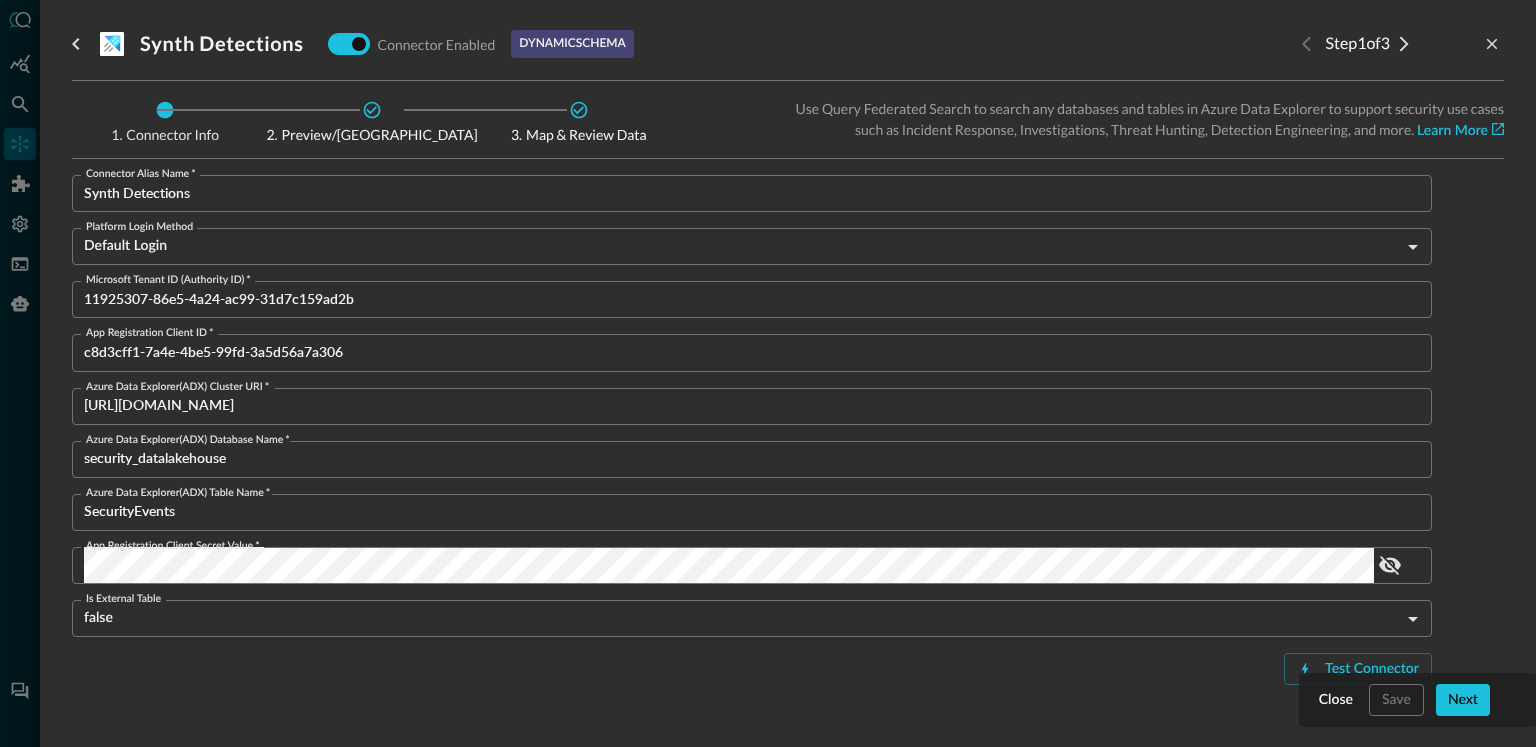 click 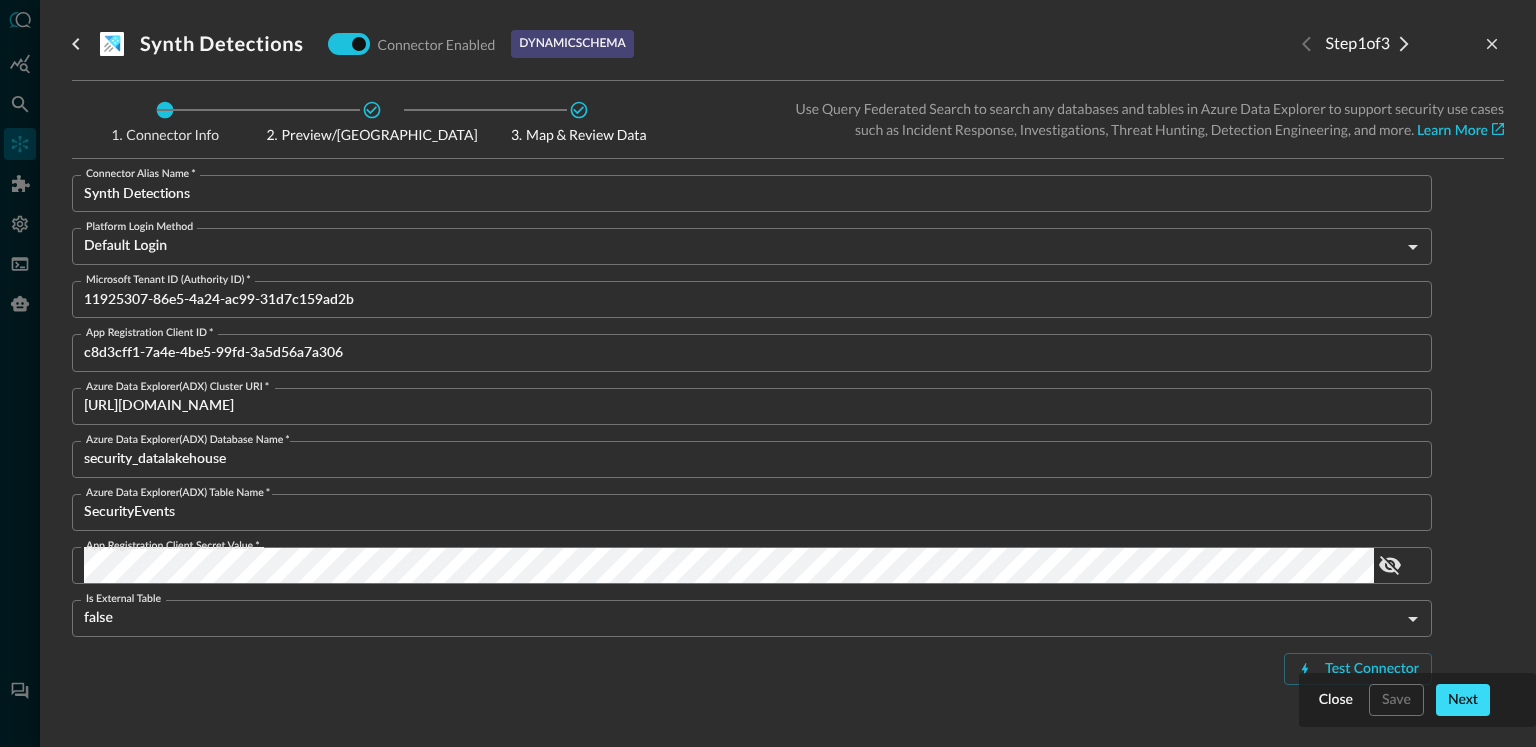 click on "Next" at bounding box center [1463, 700] 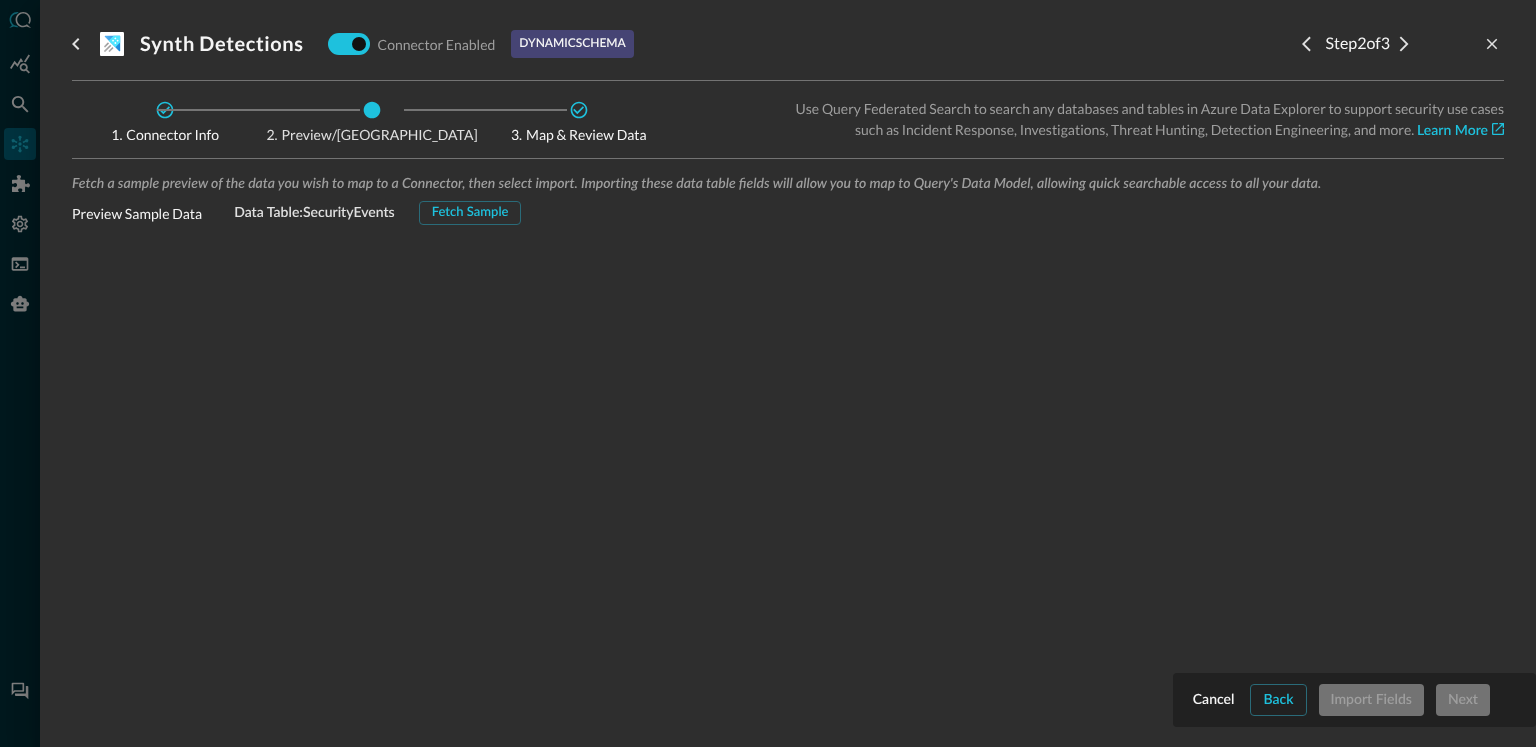 click on "Cancel Back Import Fields Next" at bounding box center (1354, 700) 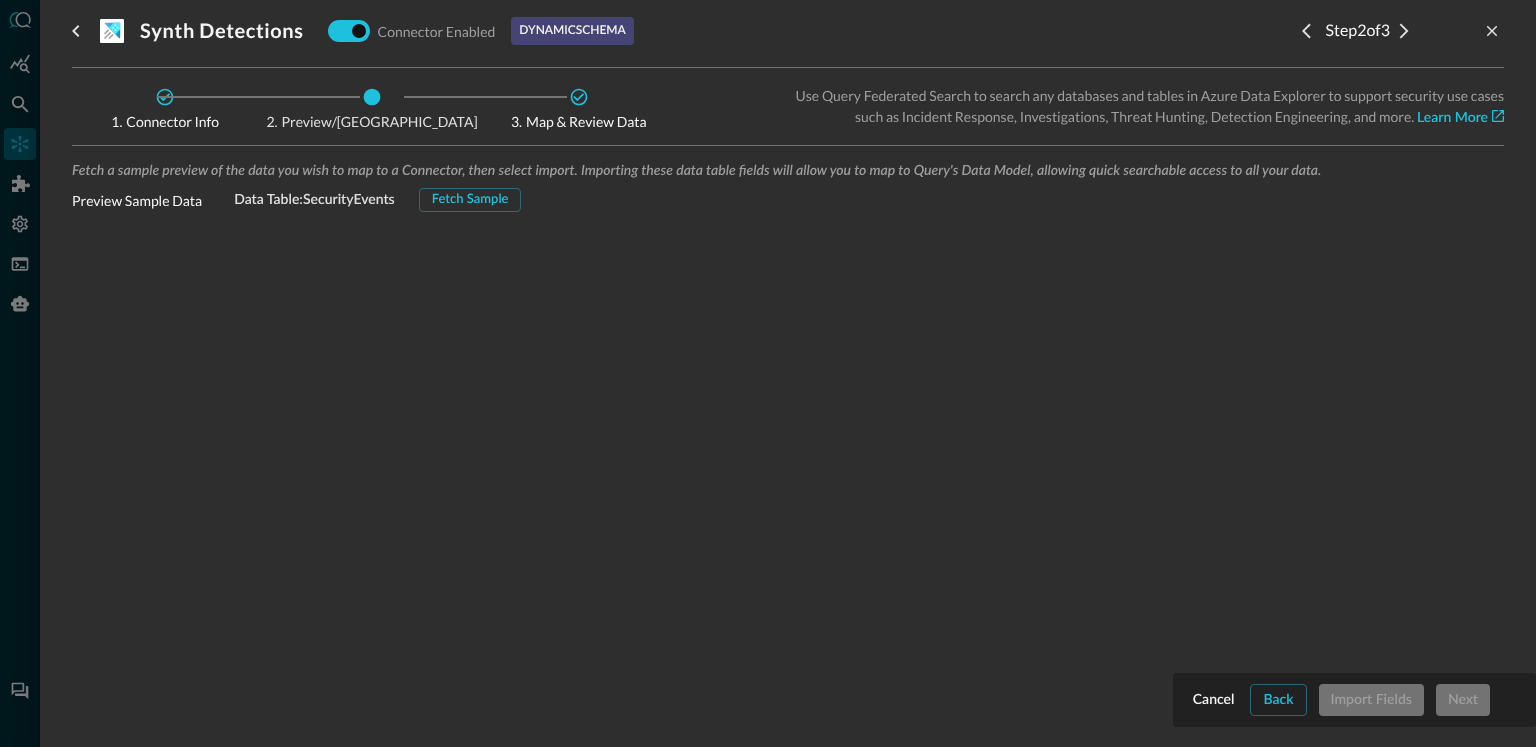 scroll, scrollTop: 37, scrollLeft: 0, axis: vertical 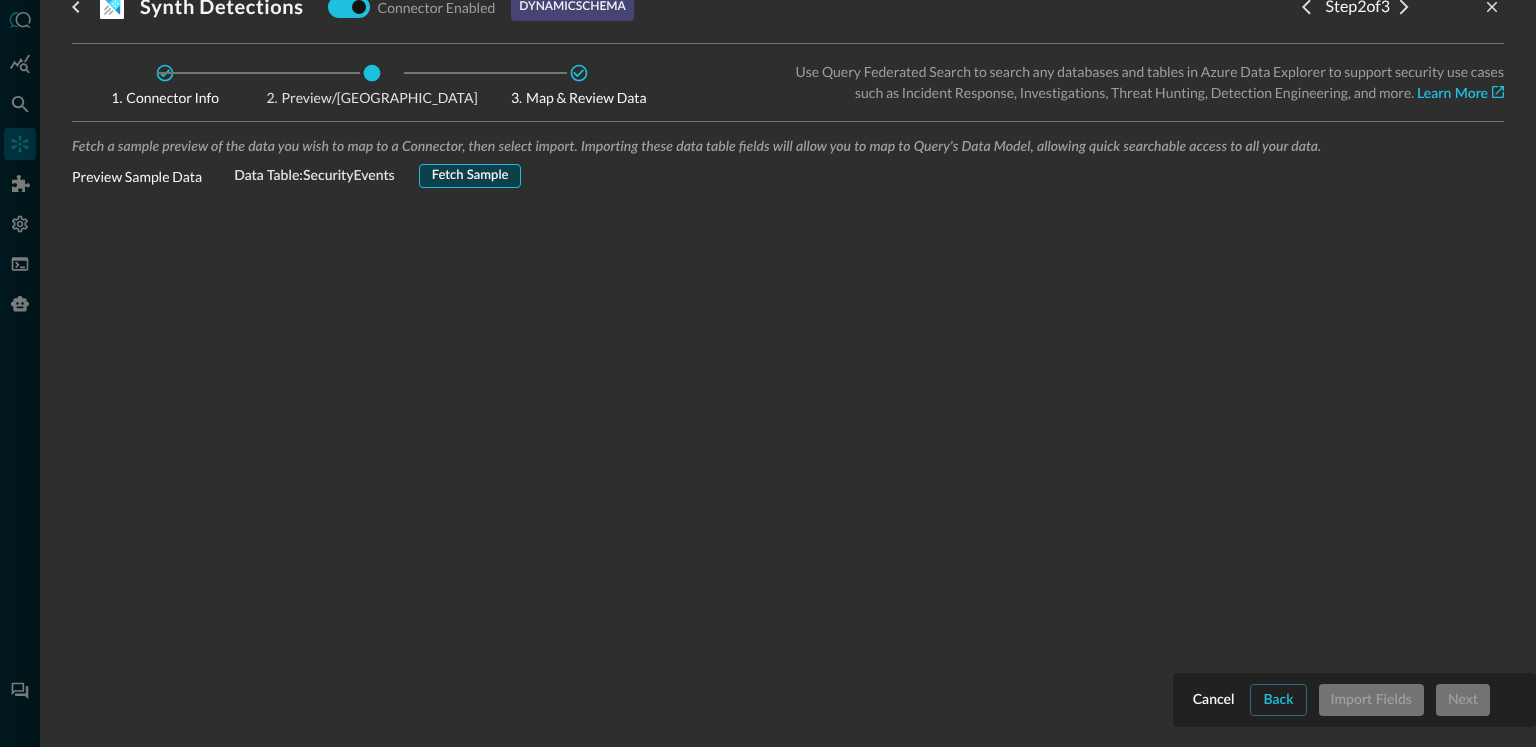 click on "Fetch Sample" at bounding box center [470, 176] 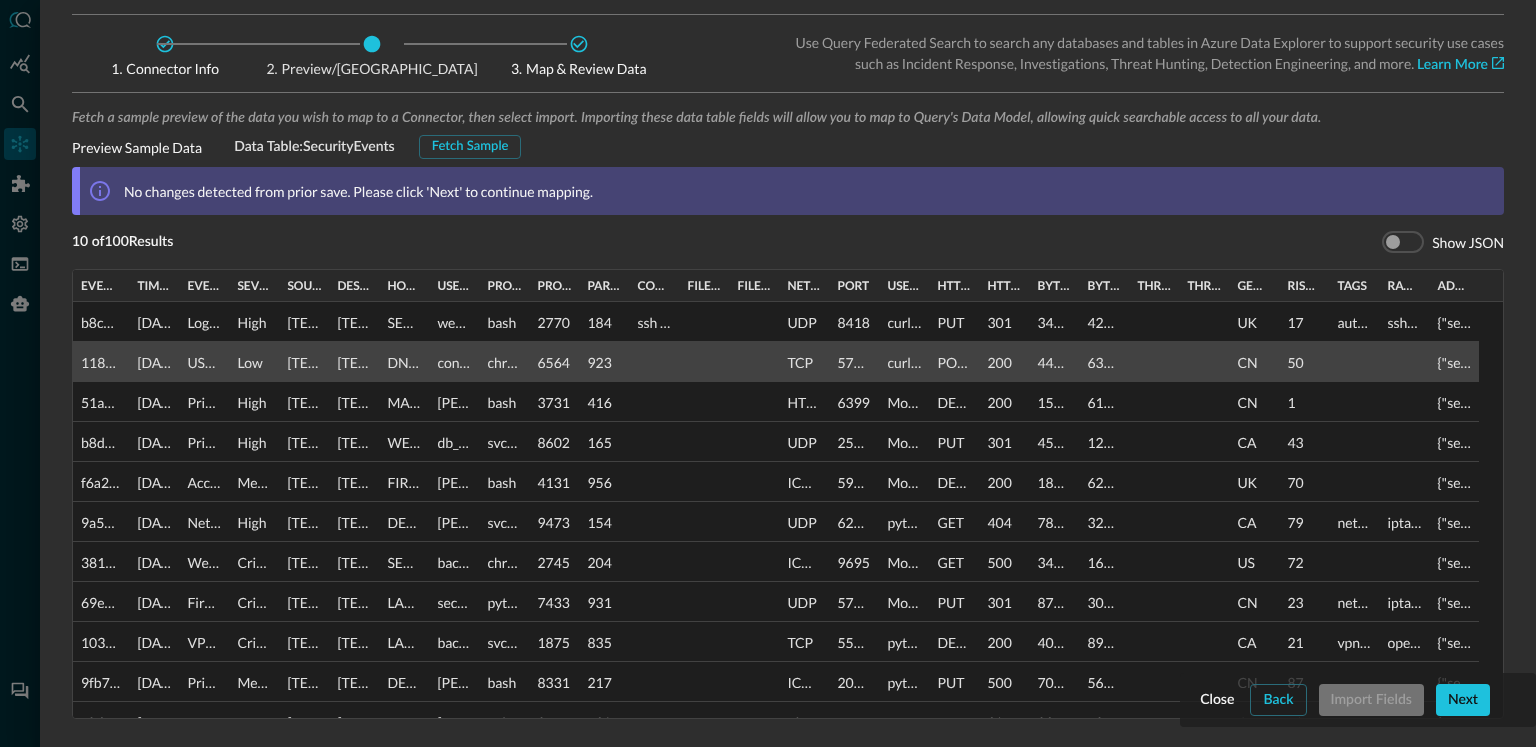 scroll, scrollTop: 69, scrollLeft: 0, axis: vertical 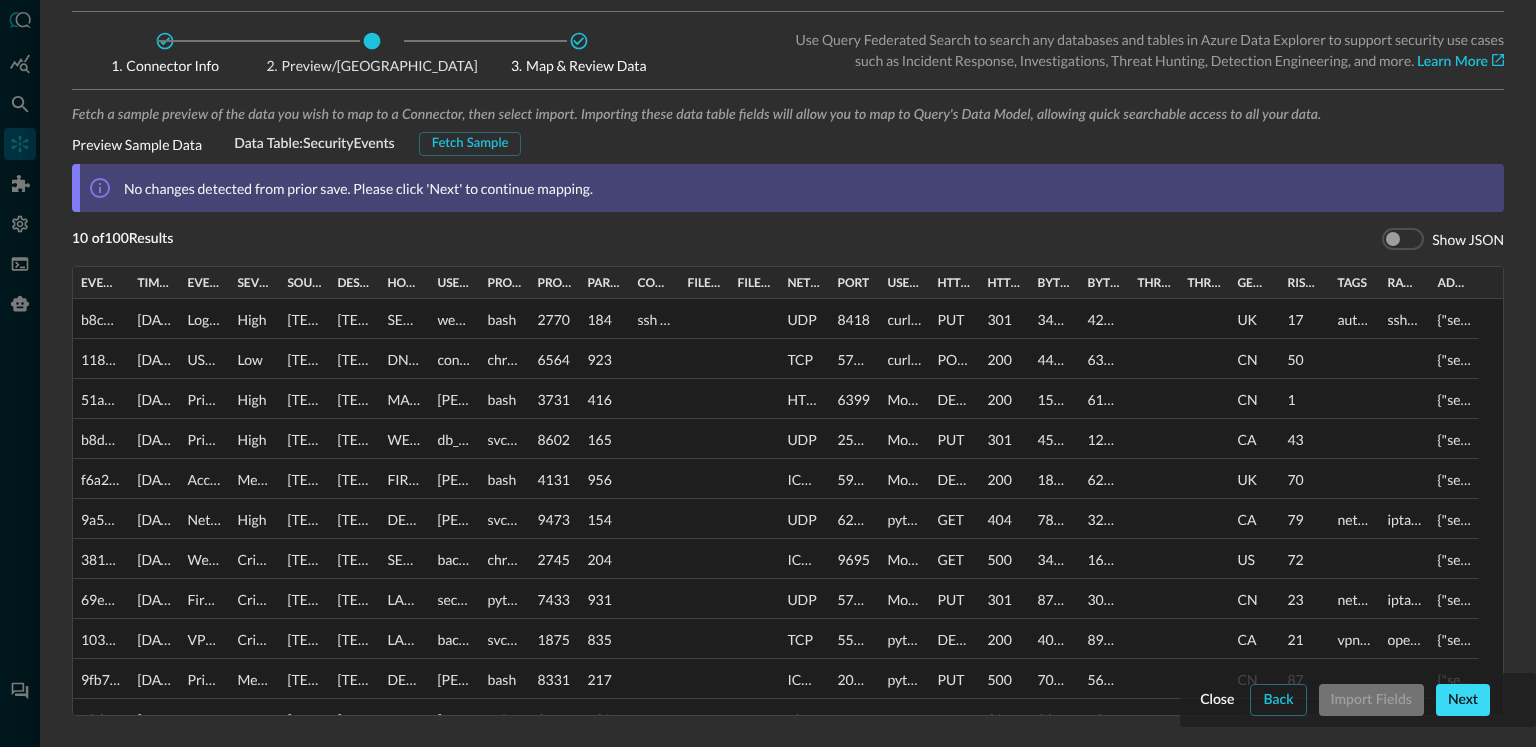 click on "Next" at bounding box center (1463, 700) 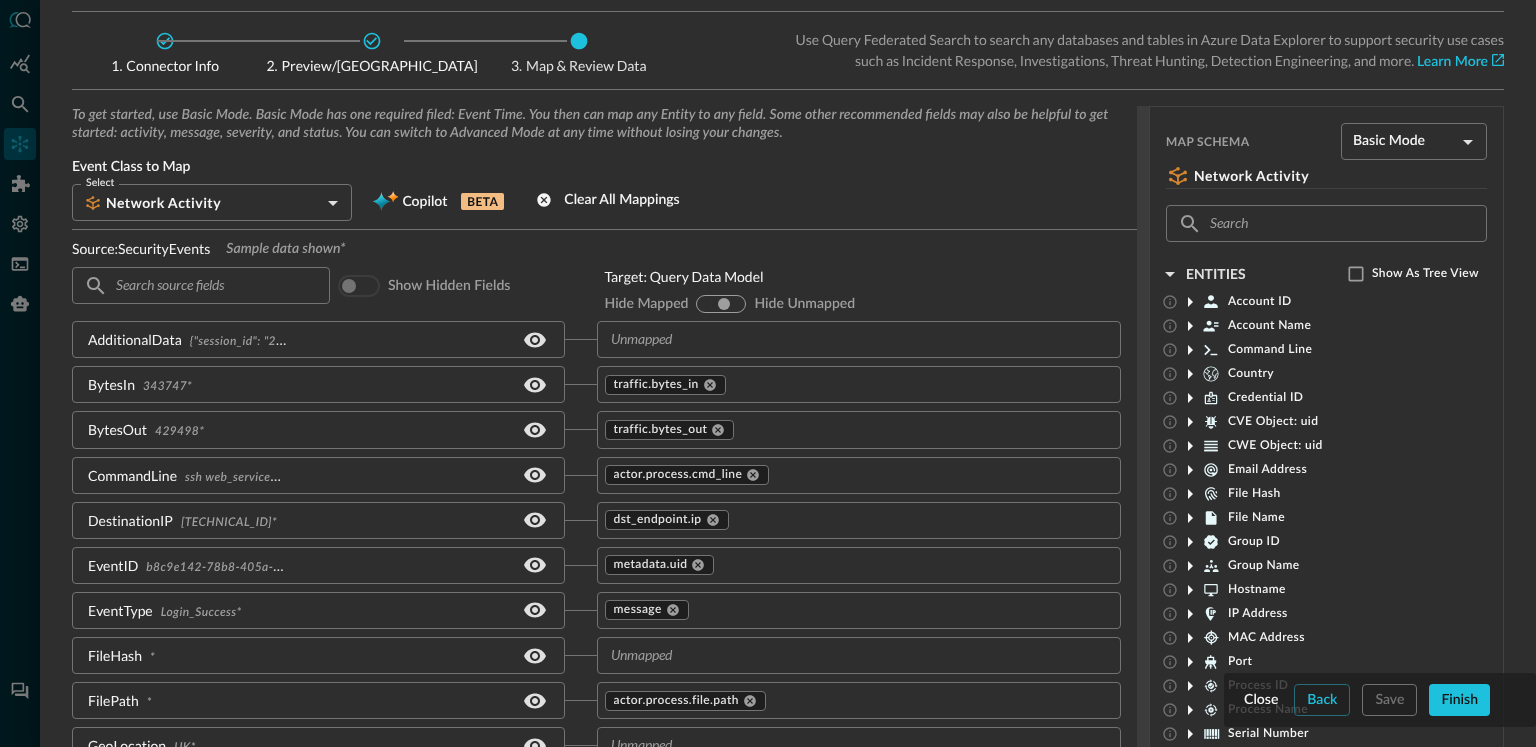 type on "CLASS_NETWORK_ACTIVITY" 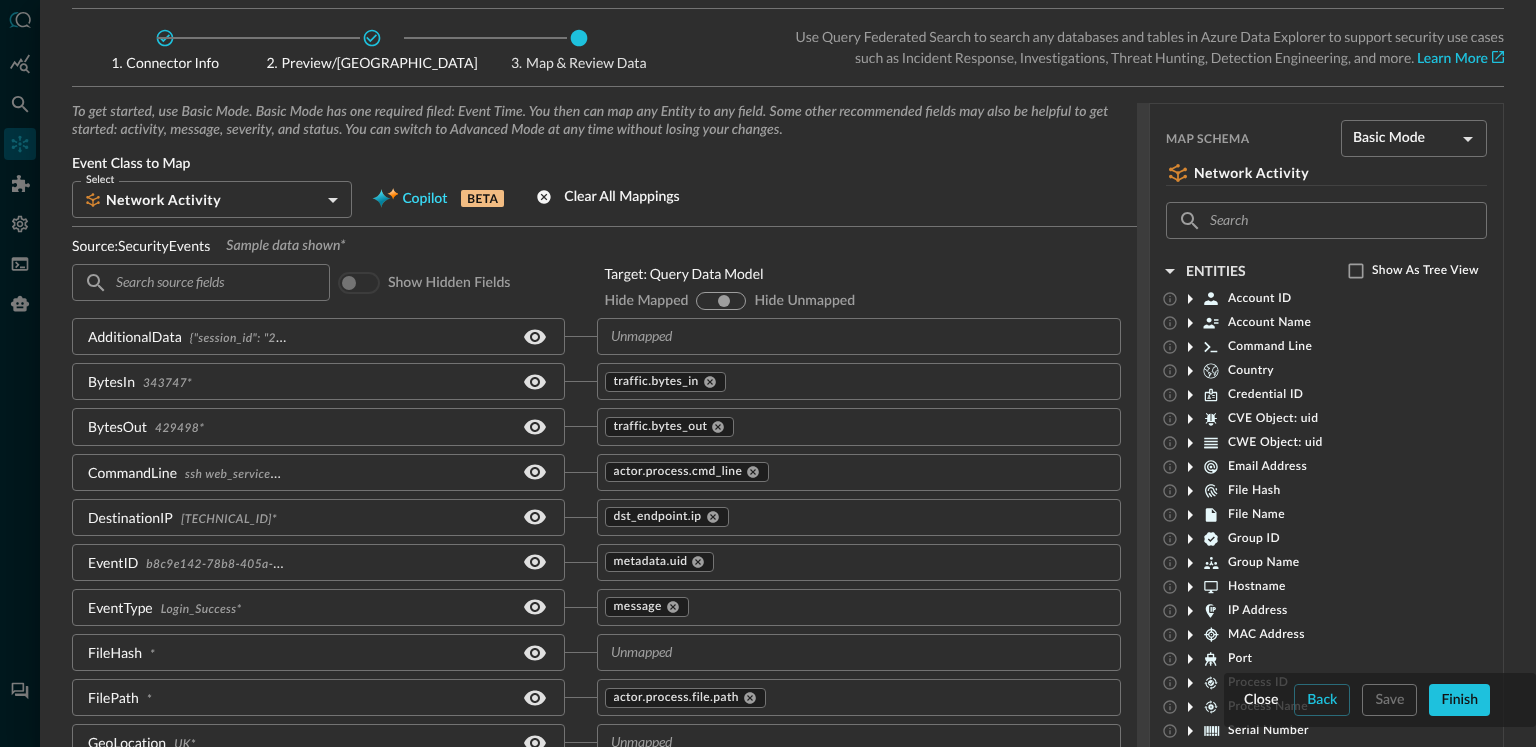 click on "Copilot BETA" at bounding box center [453, 199] 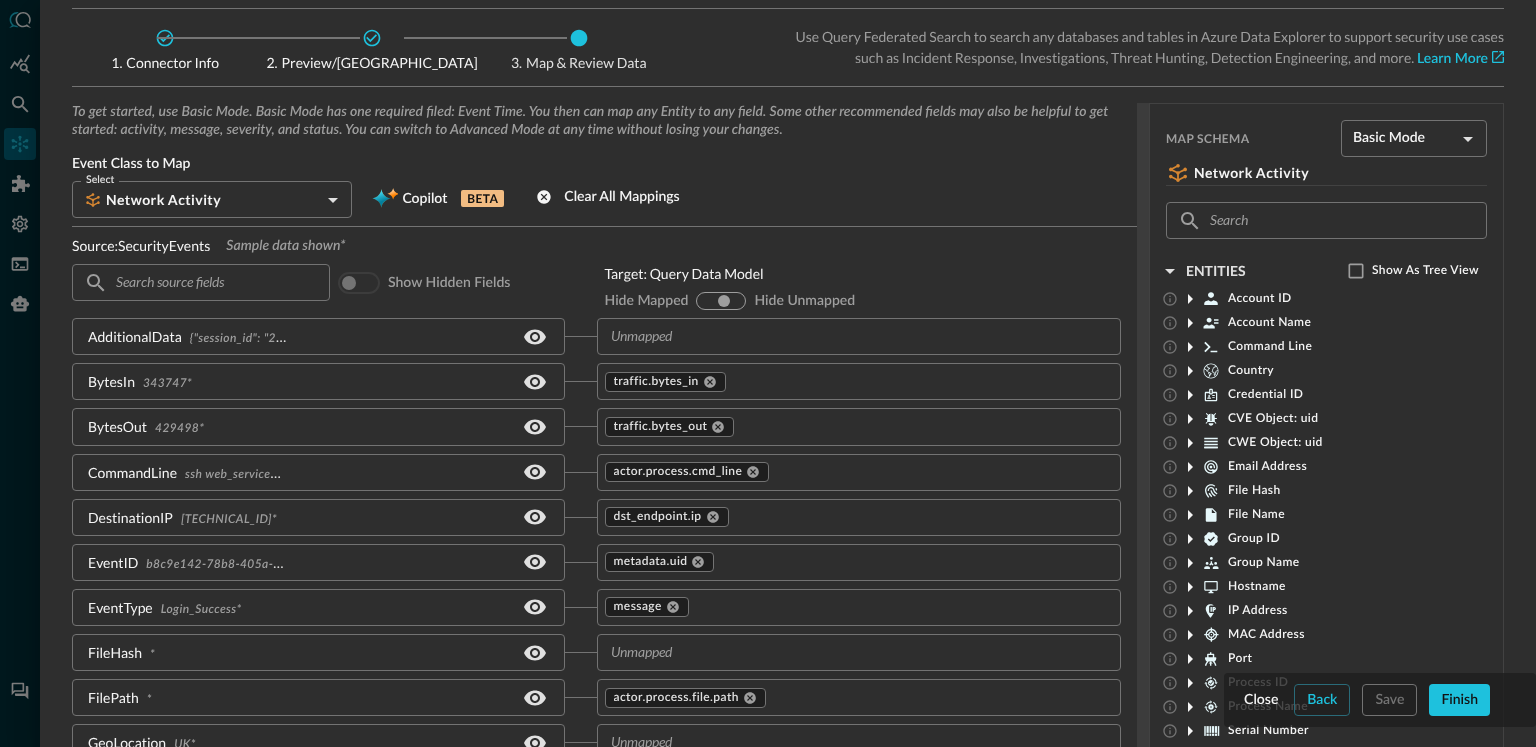 click on "Source:  SecurityEvents Sample data shown*" at bounding box center (338, 245) 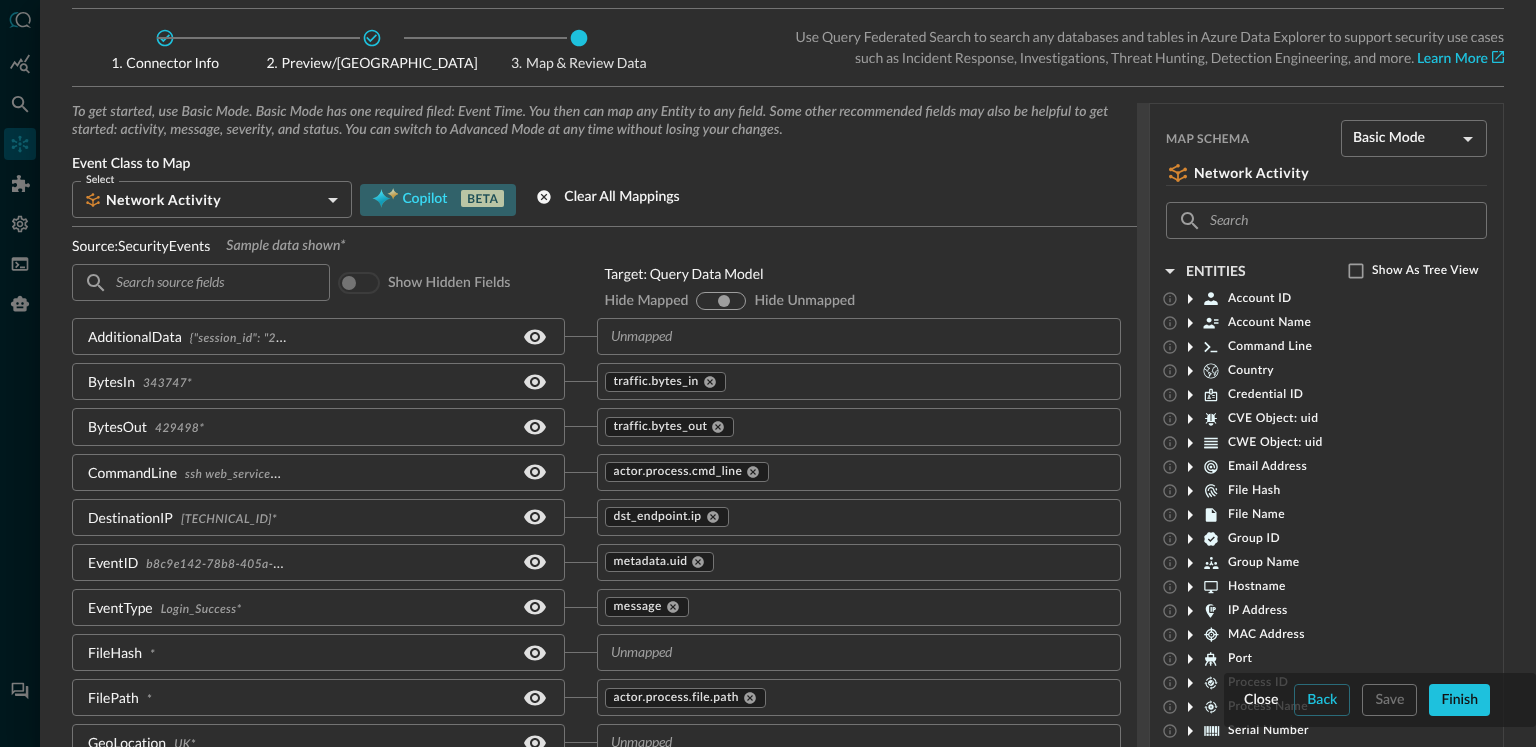 click on "Copilot" at bounding box center (424, 199) 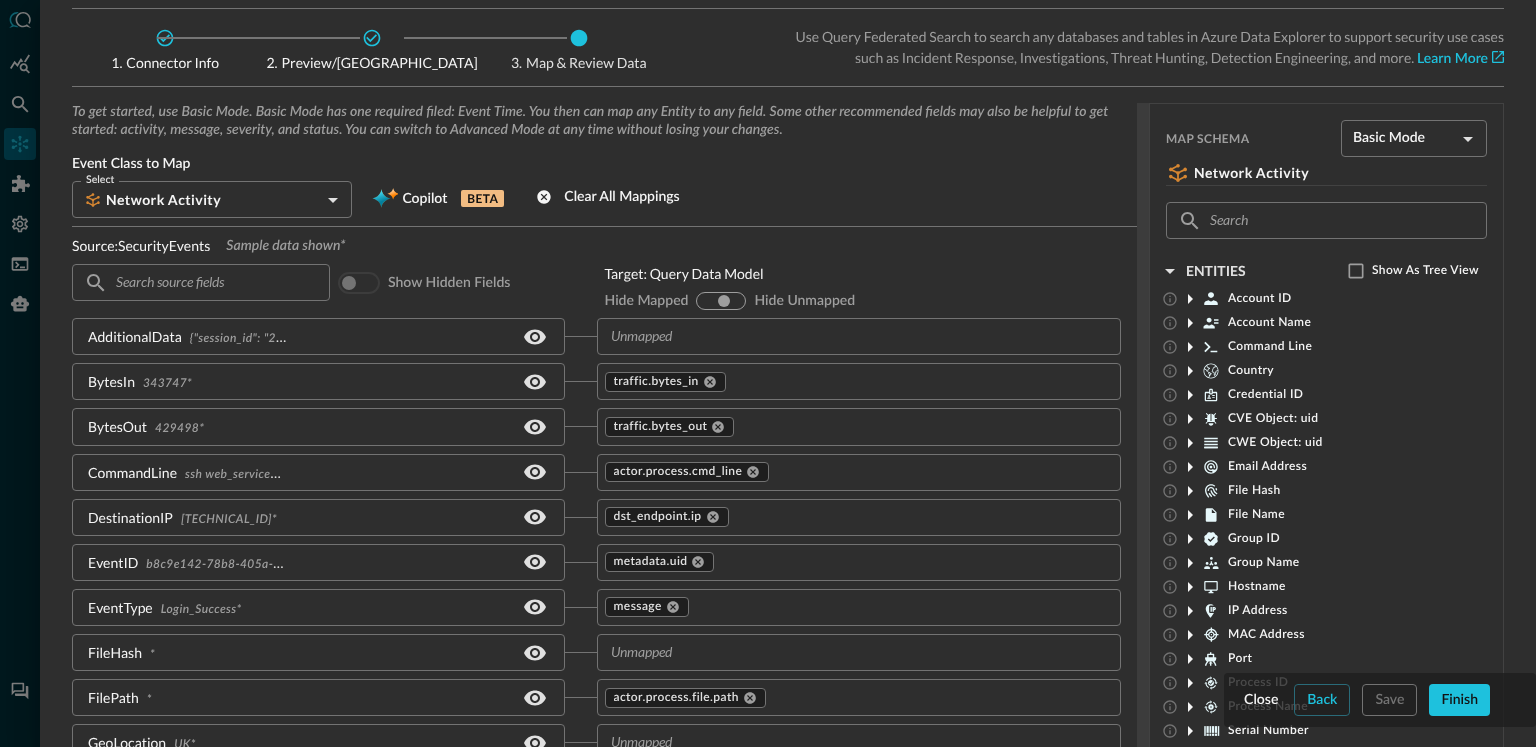 click on "Source:  SecurityEvents Sample data shown*" at bounding box center (338, 245) 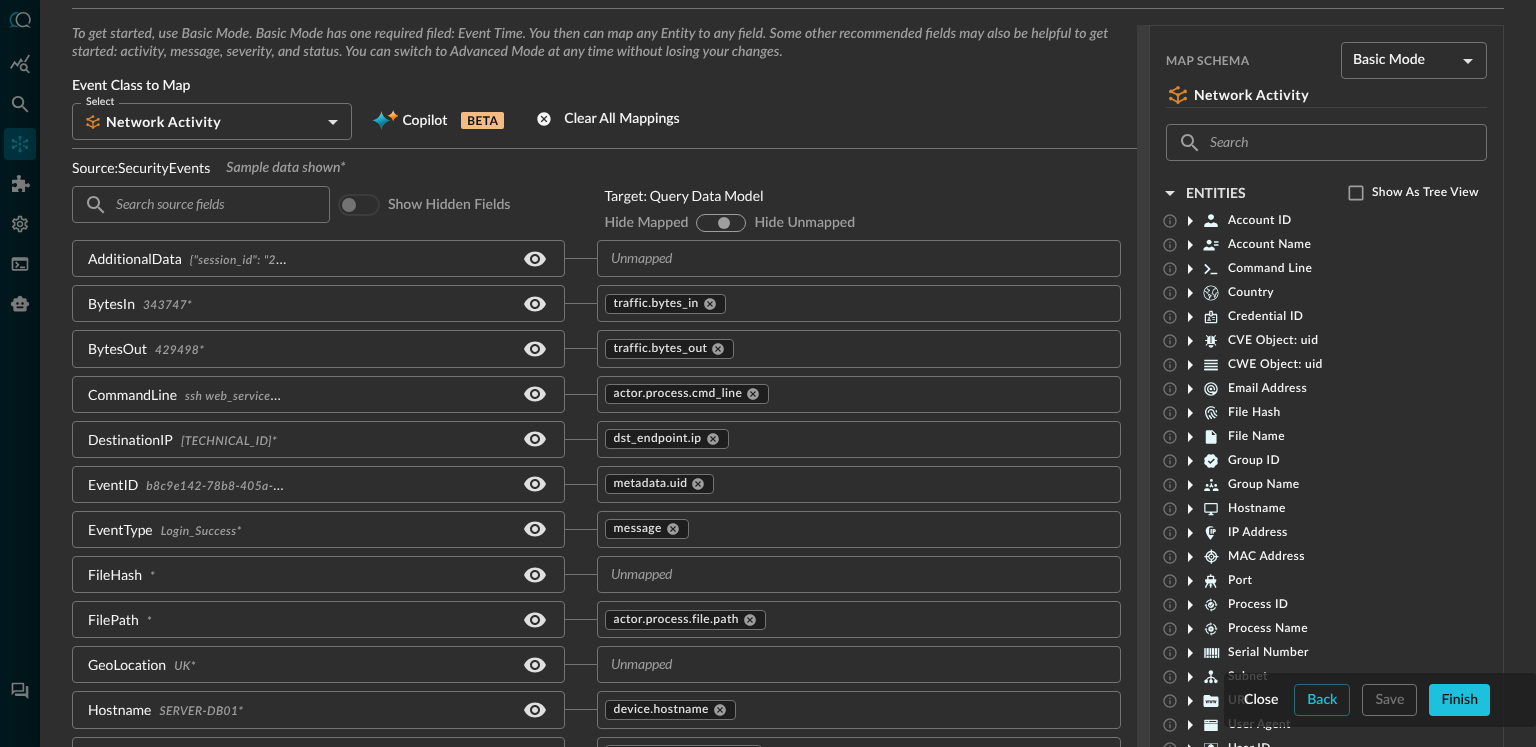 scroll, scrollTop: 0, scrollLeft: 0, axis: both 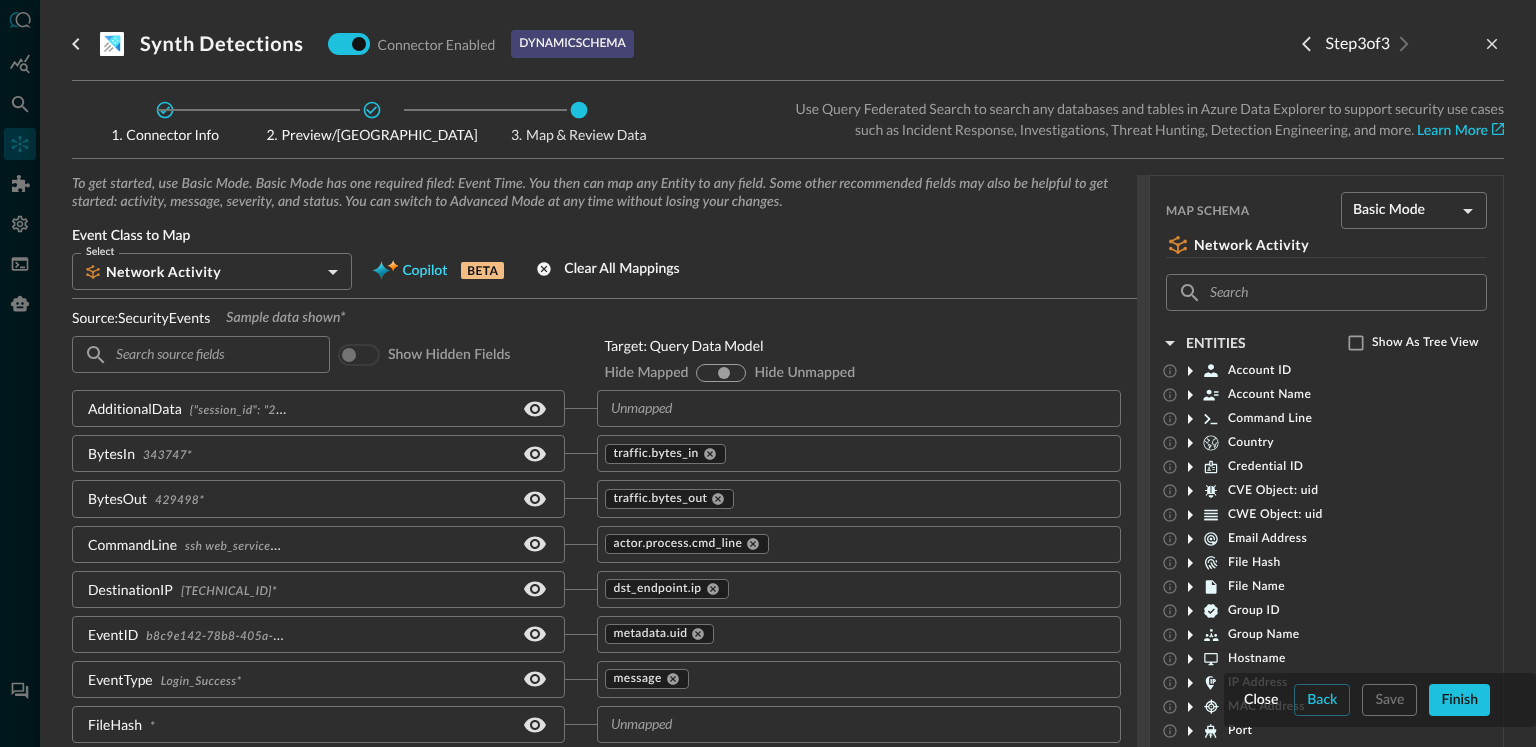 click on "Copilot" at bounding box center [424, 271] 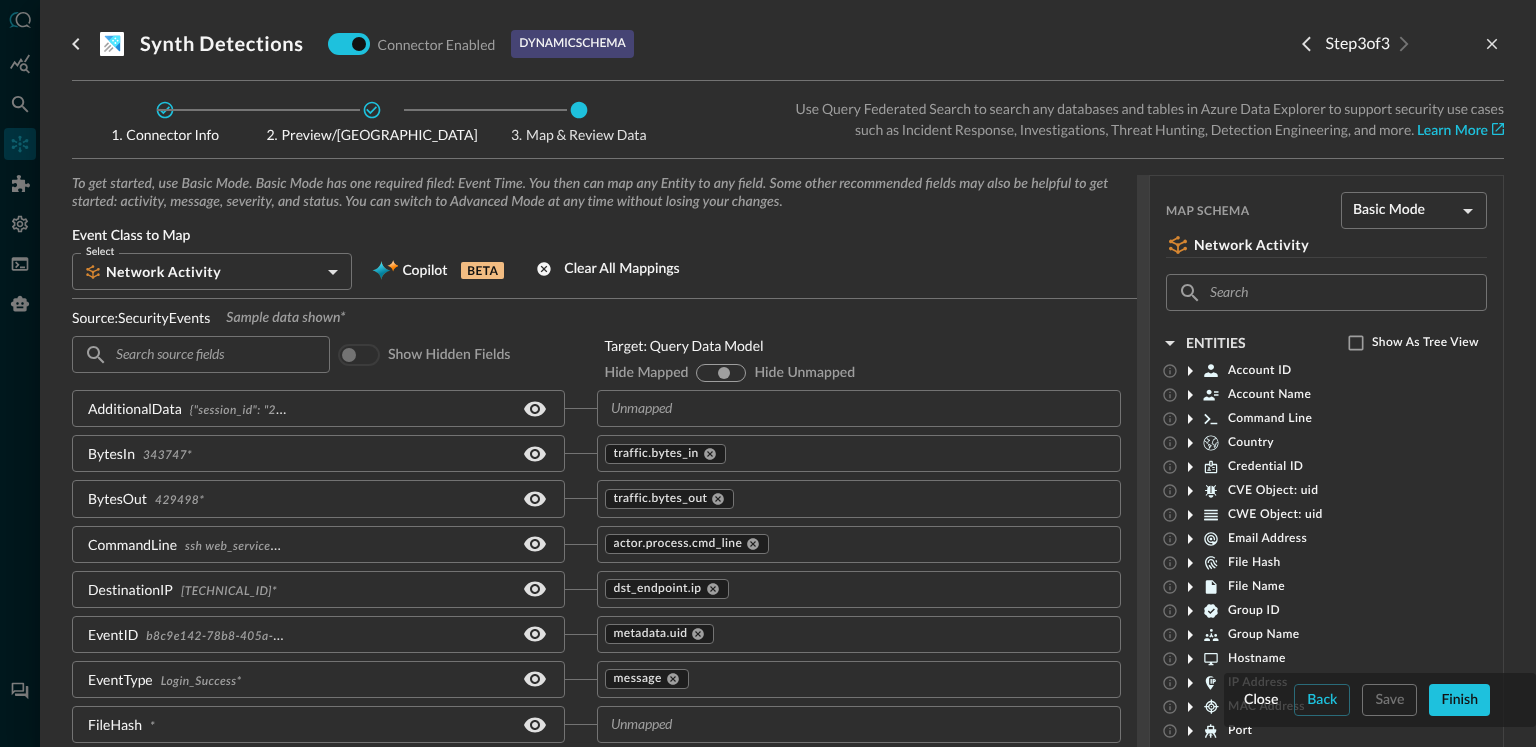 click on "Source:  SecurityEvents Sample data shown*" at bounding box center [338, 317] 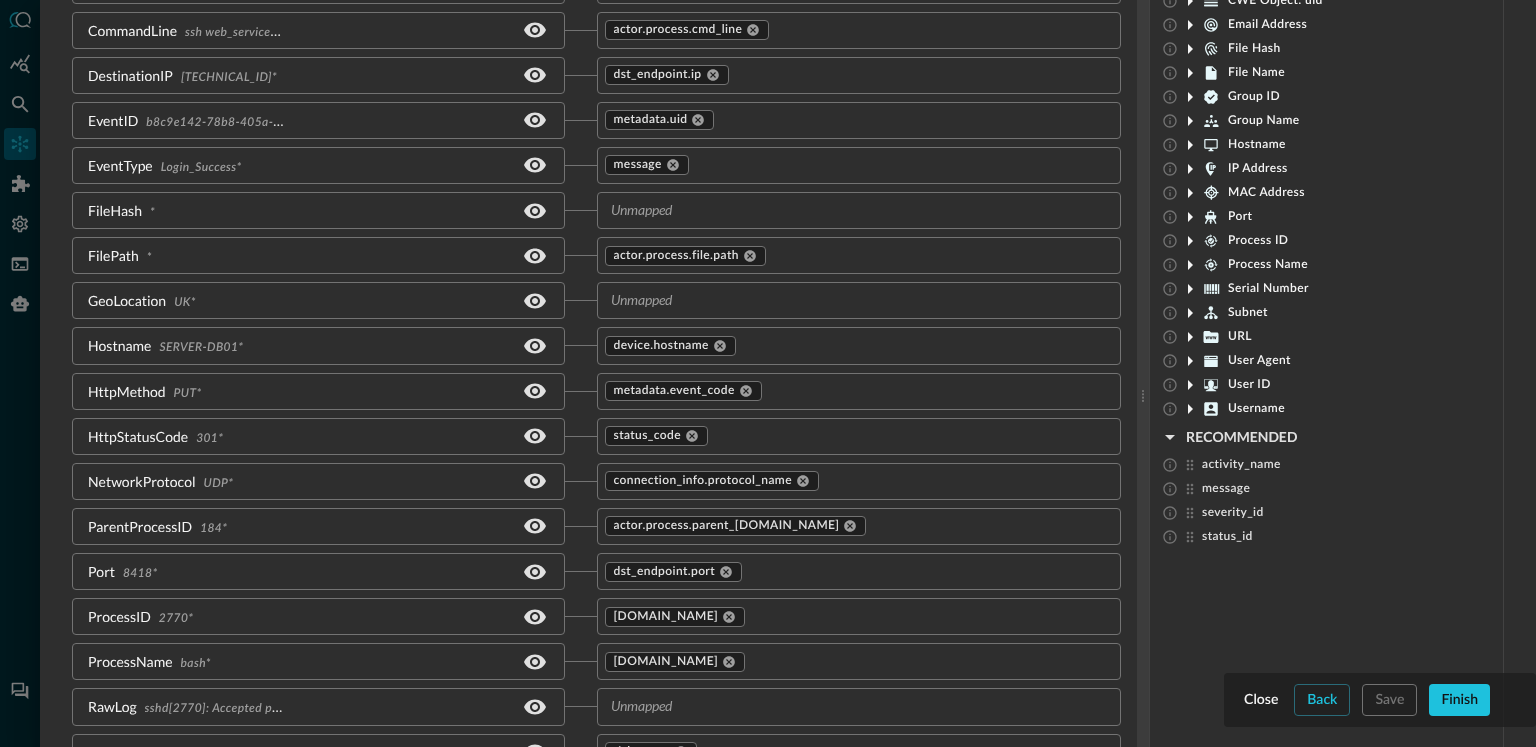 scroll, scrollTop: 631, scrollLeft: 0, axis: vertical 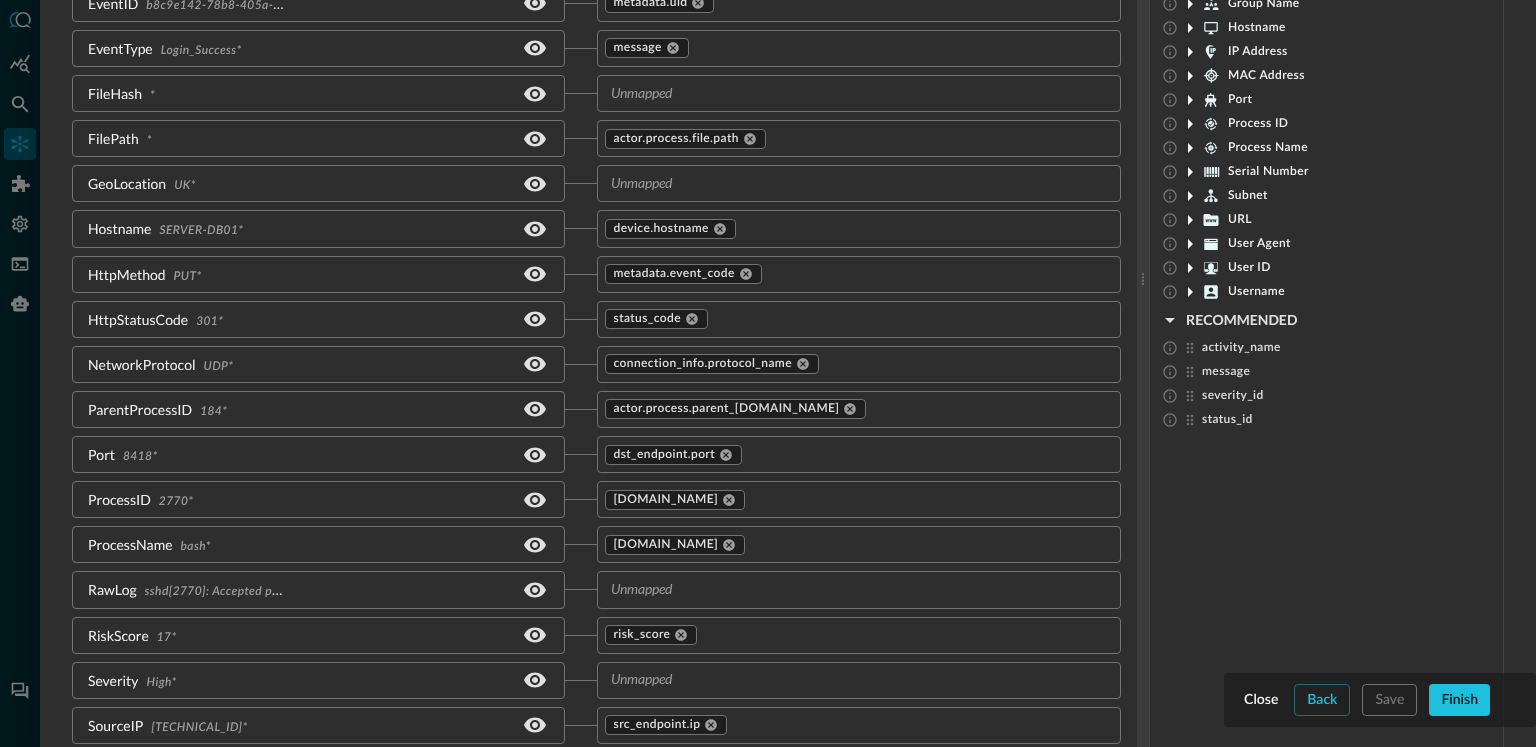 drag, startPoint x: 1168, startPoint y: 346, endPoint x: 1031, endPoint y: 341, distance: 137.09122 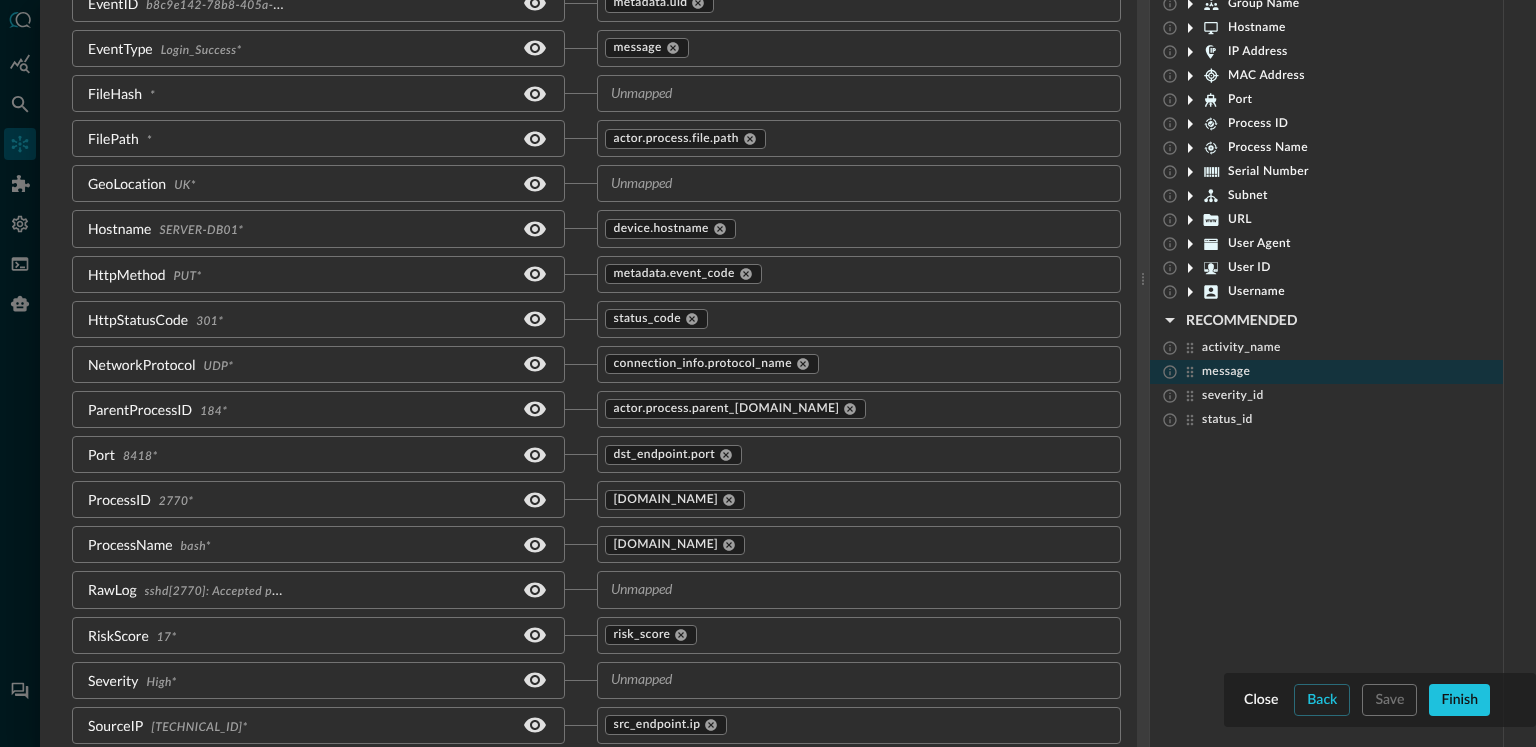 drag, startPoint x: 1182, startPoint y: 349, endPoint x: 1255, endPoint y: 369, distance: 75.690155 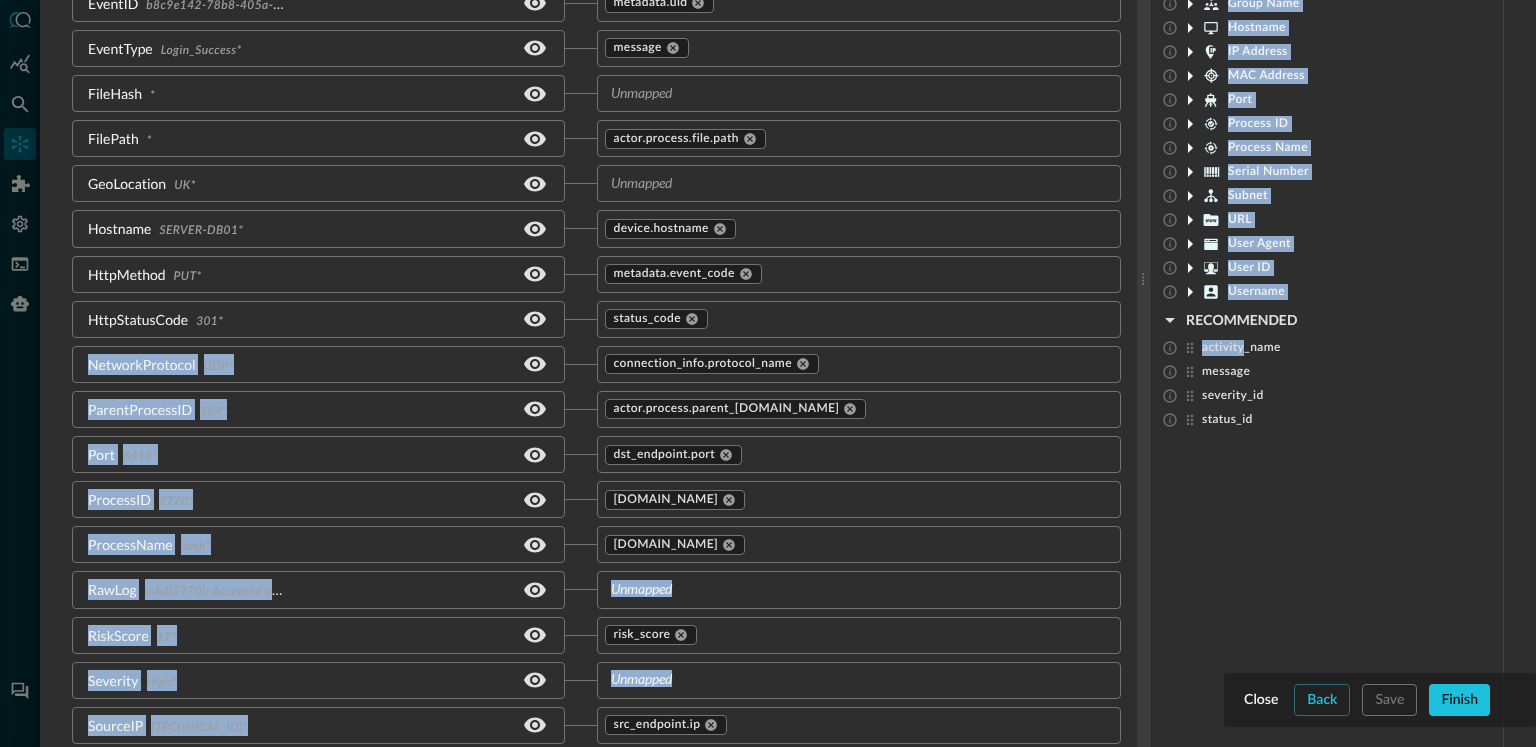 drag, startPoint x: 1237, startPoint y: 348, endPoint x: 1078, endPoint y: 335, distance: 159.53056 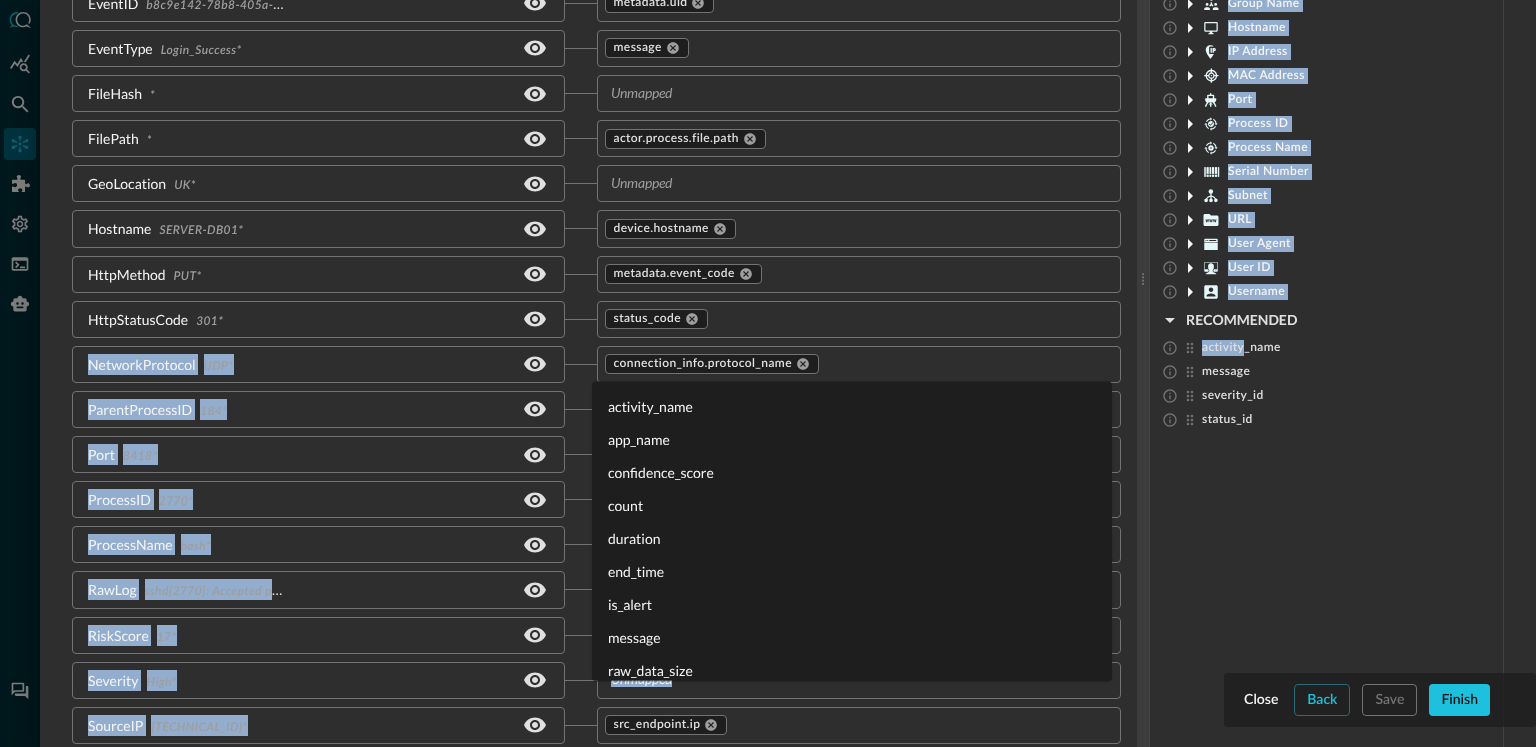 click on "connection_info.protocol_name ​" at bounding box center (859, 364) 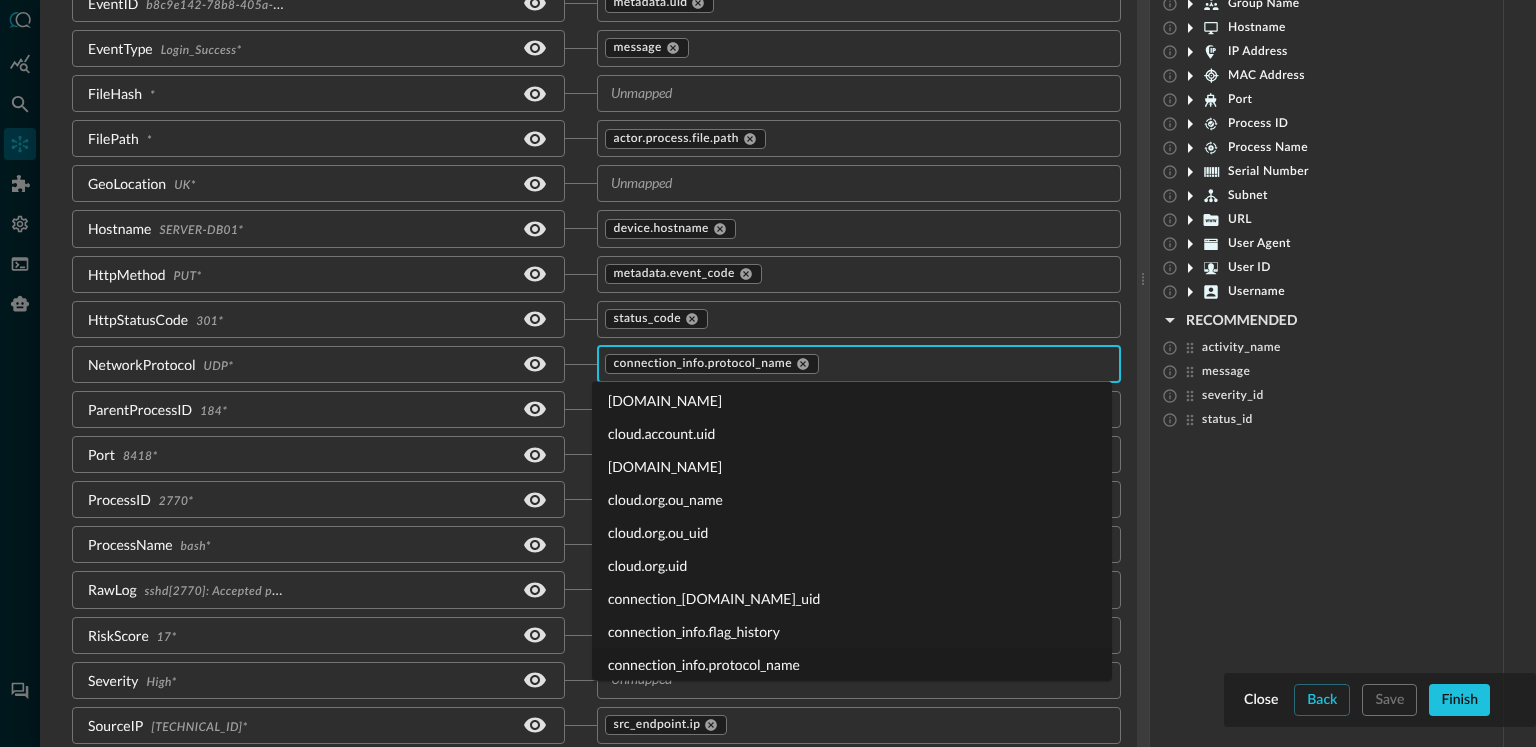click on "HttpStatusCode 301* status_code ​" at bounding box center (604, 319) 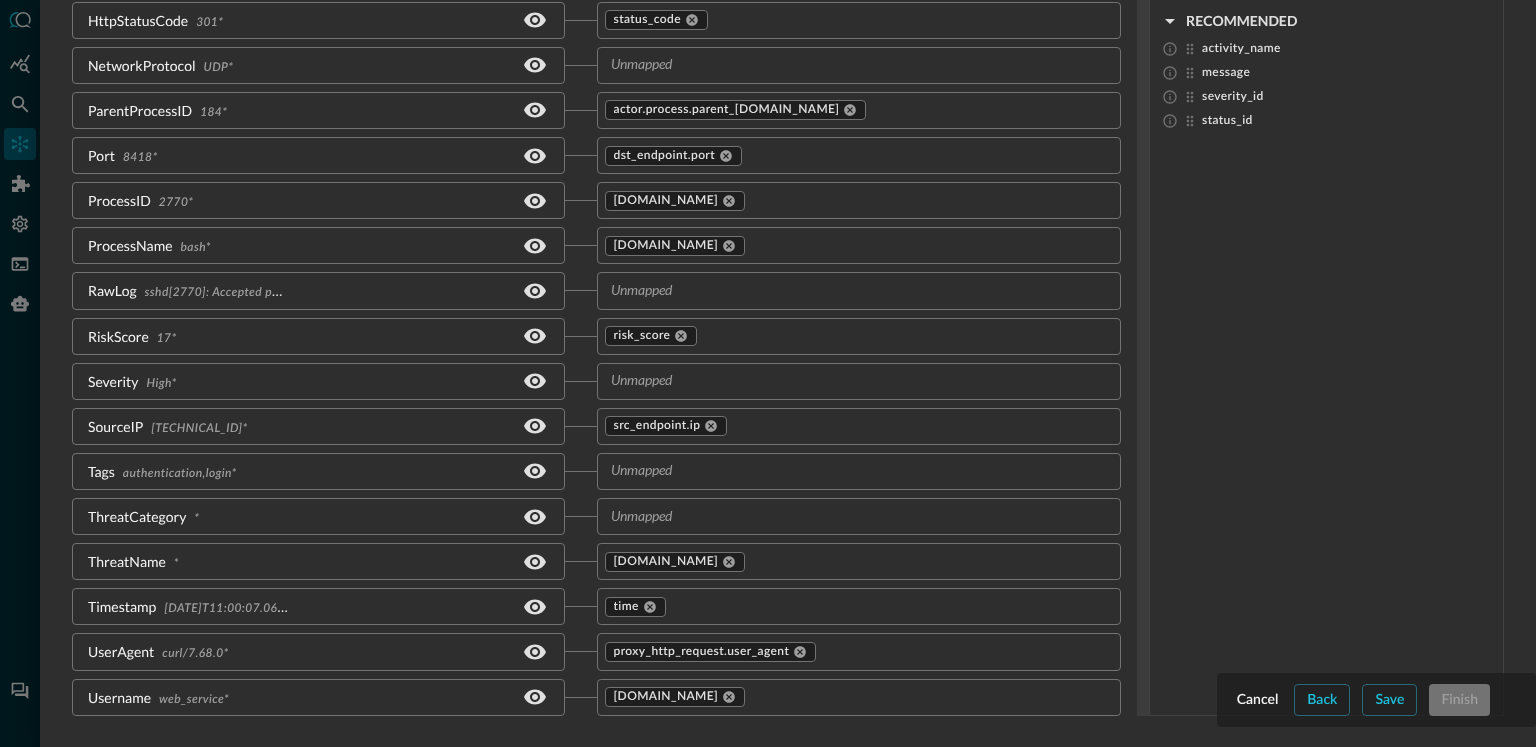 scroll, scrollTop: 0, scrollLeft: 0, axis: both 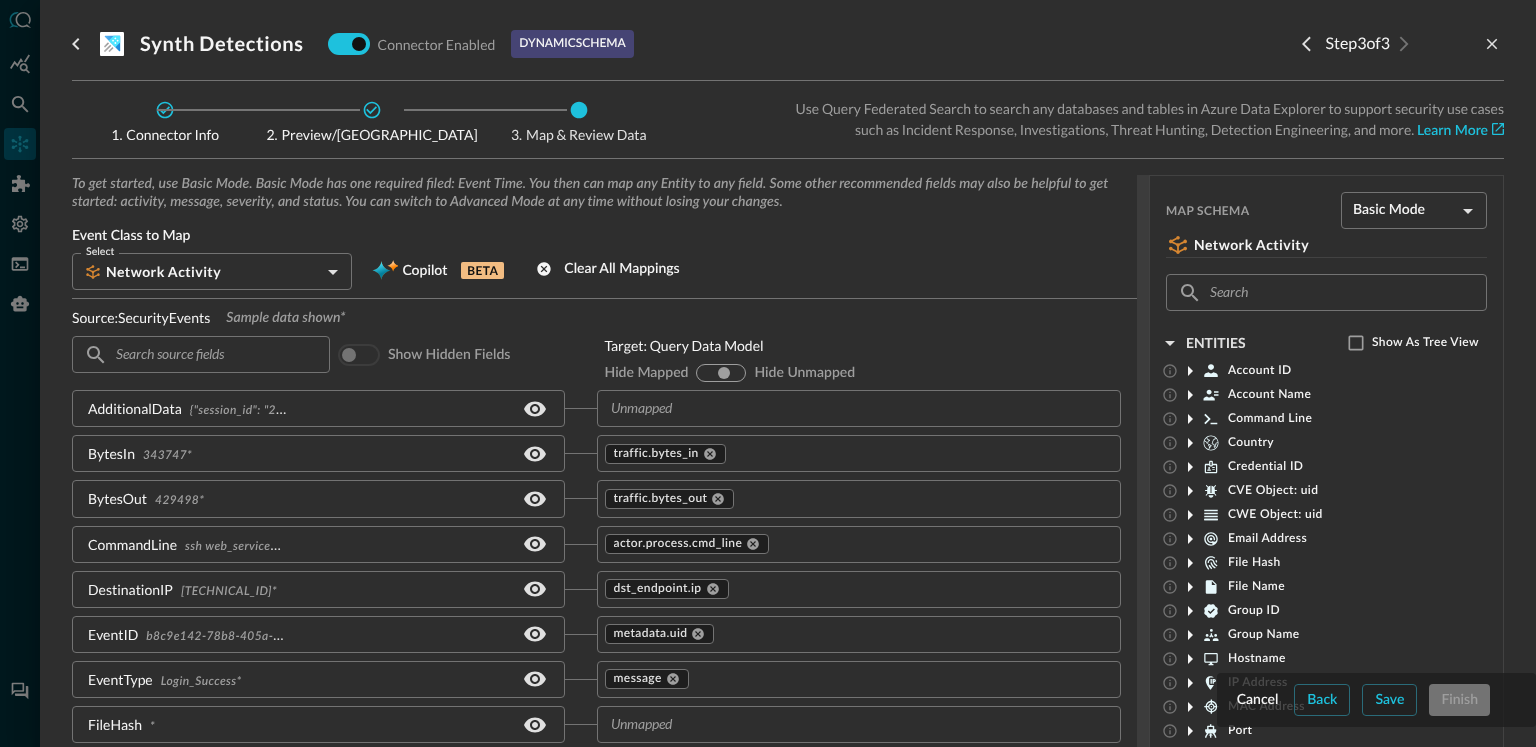 click on "To get started, use Basic Mode. Basic Mode has one required filed: Event Time. You then can map any Entity to any field. Some other recommended fields may also be helpful to get started: activity, message, severity, and status. You can switch to Advanced Mode at any time without losing your changes. Event Class to Map Select Network Activity CLASS_NETWORK_ACTIVITY Select Copilot BETA Clear all mappings" at bounding box center [604, 237] 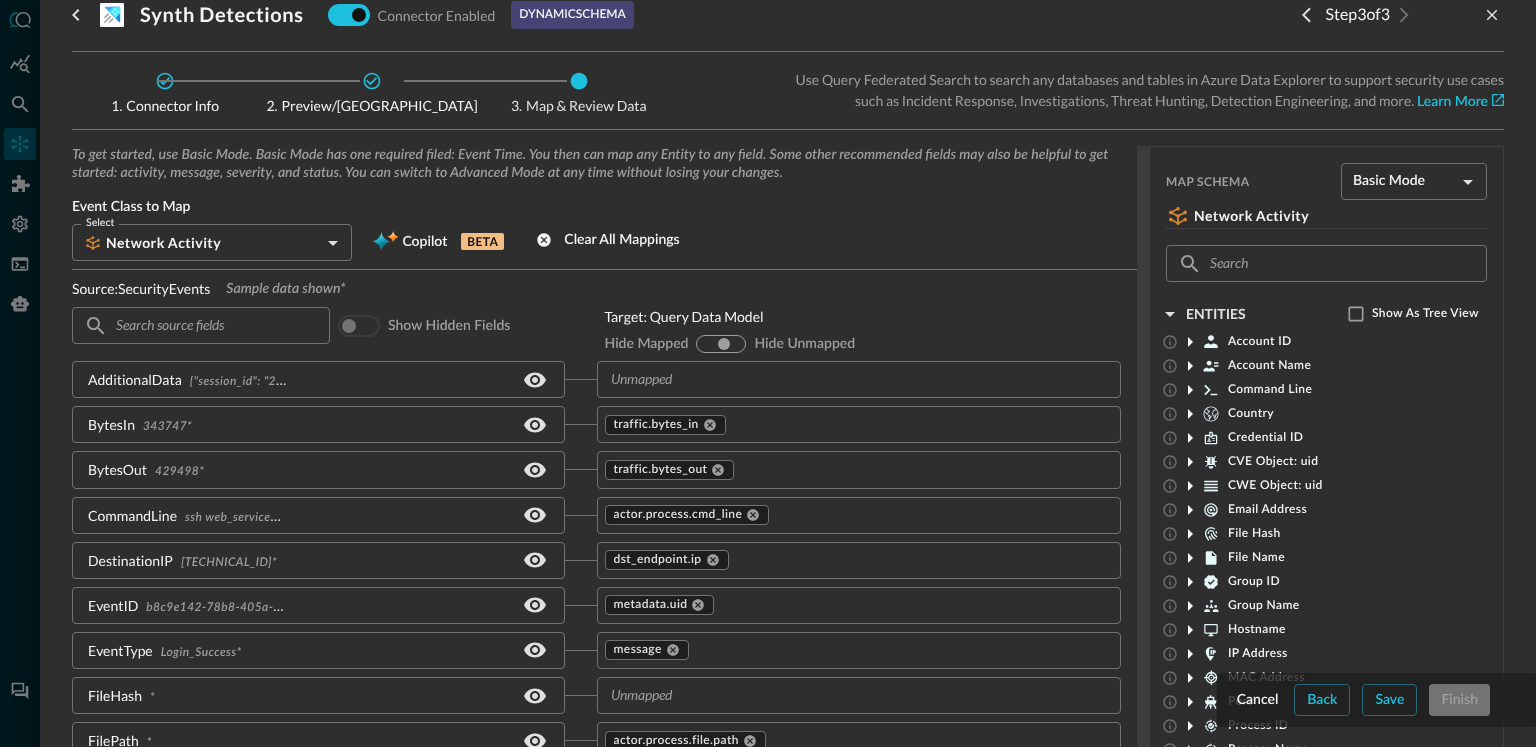 scroll, scrollTop: 29, scrollLeft: 0, axis: vertical 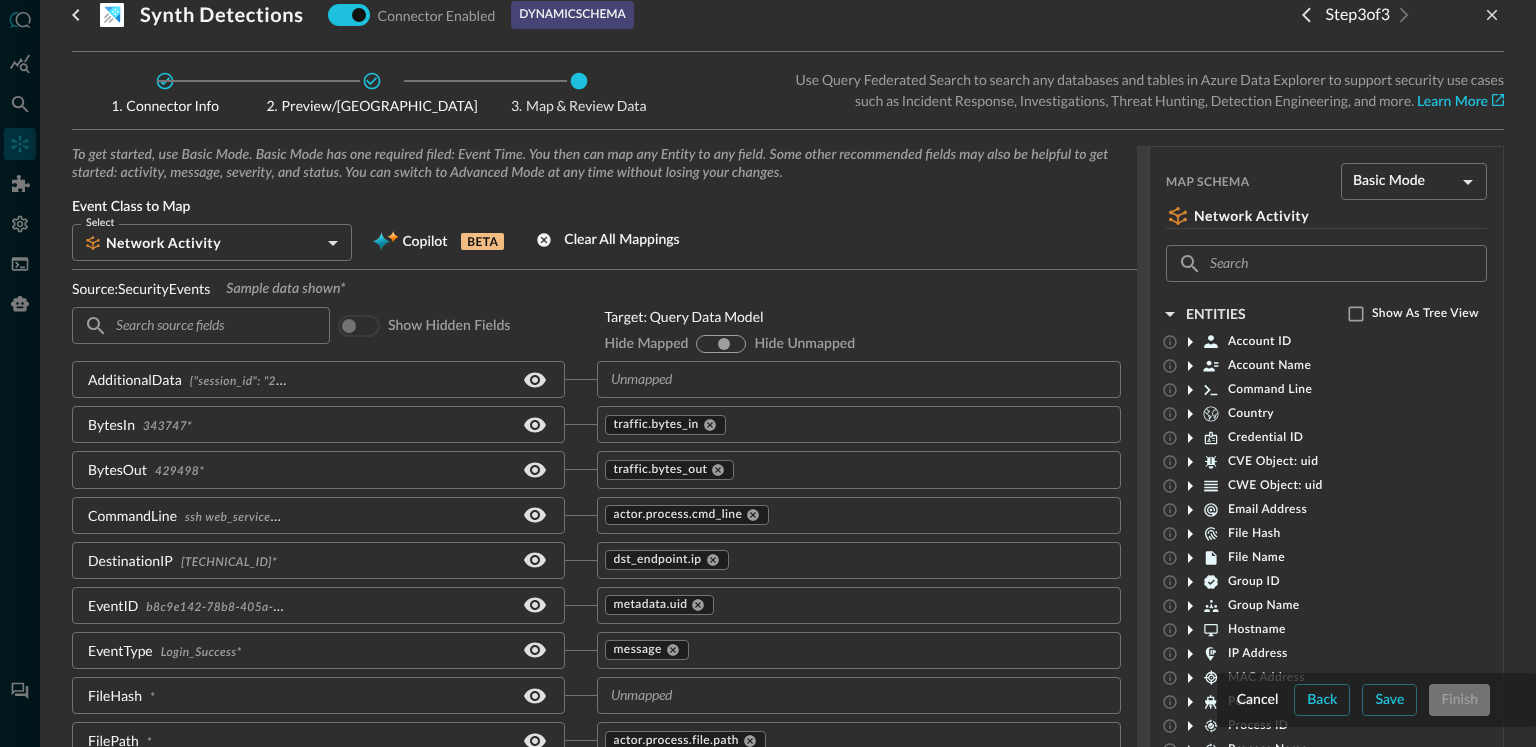radio on "true" 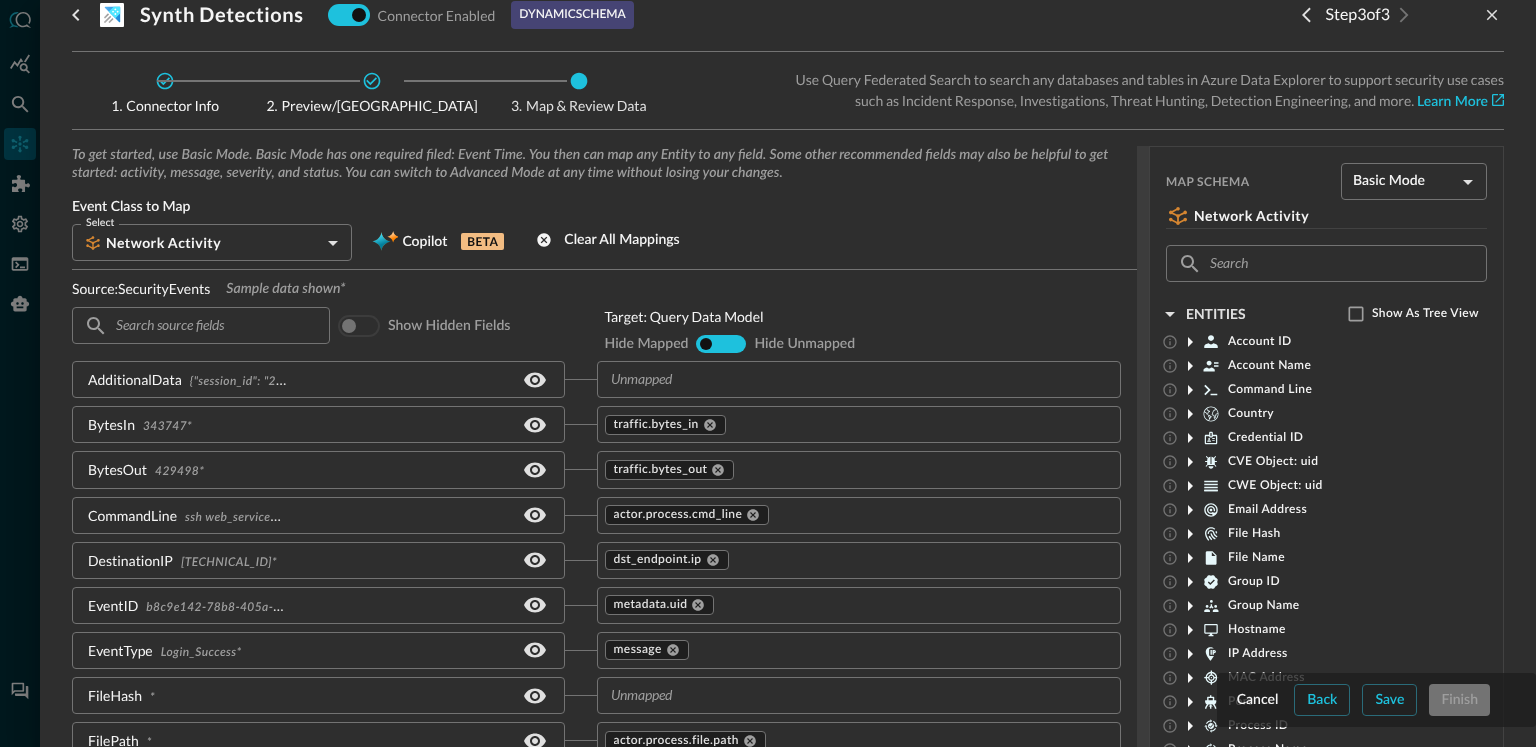 click on "show-all" at bounding box center (724, 344) 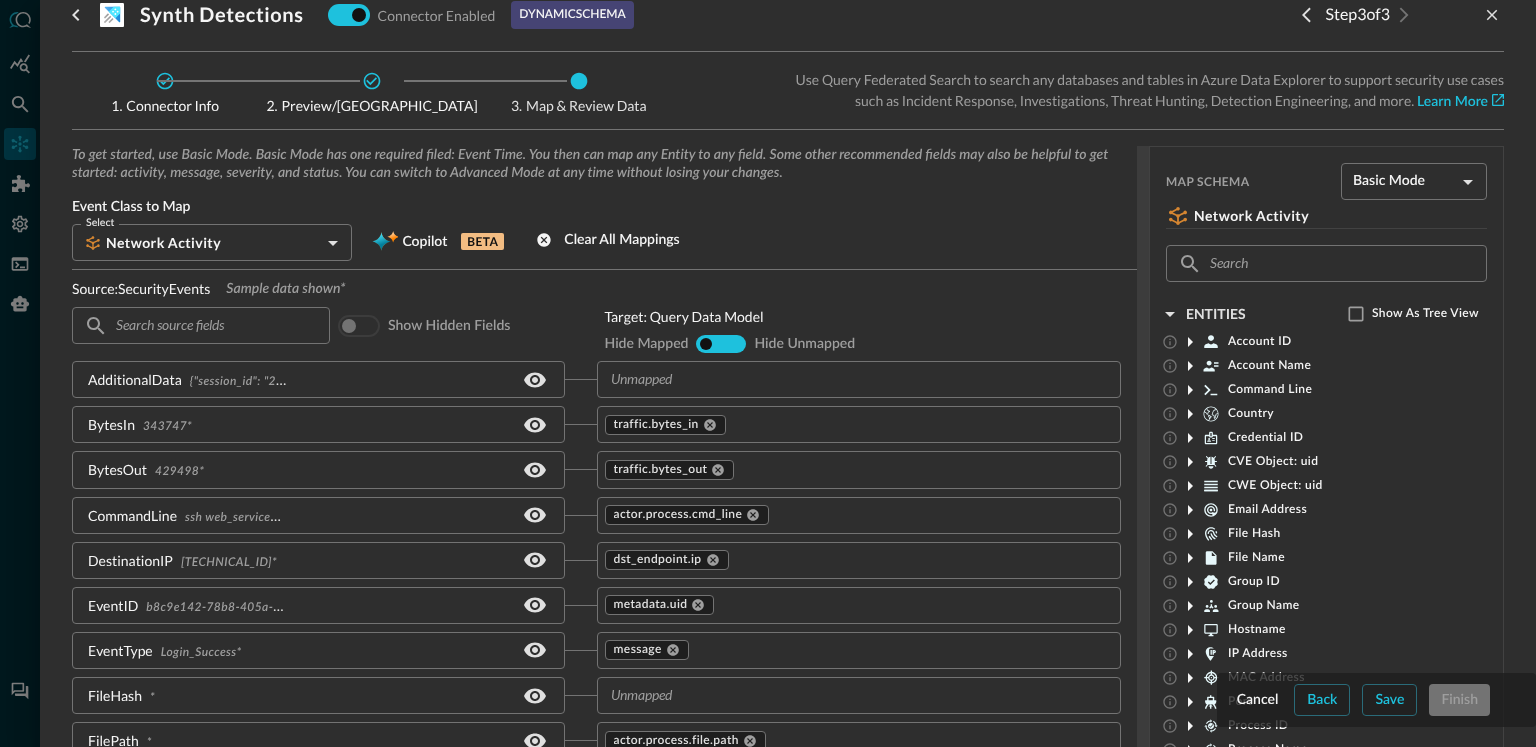radio on "true" 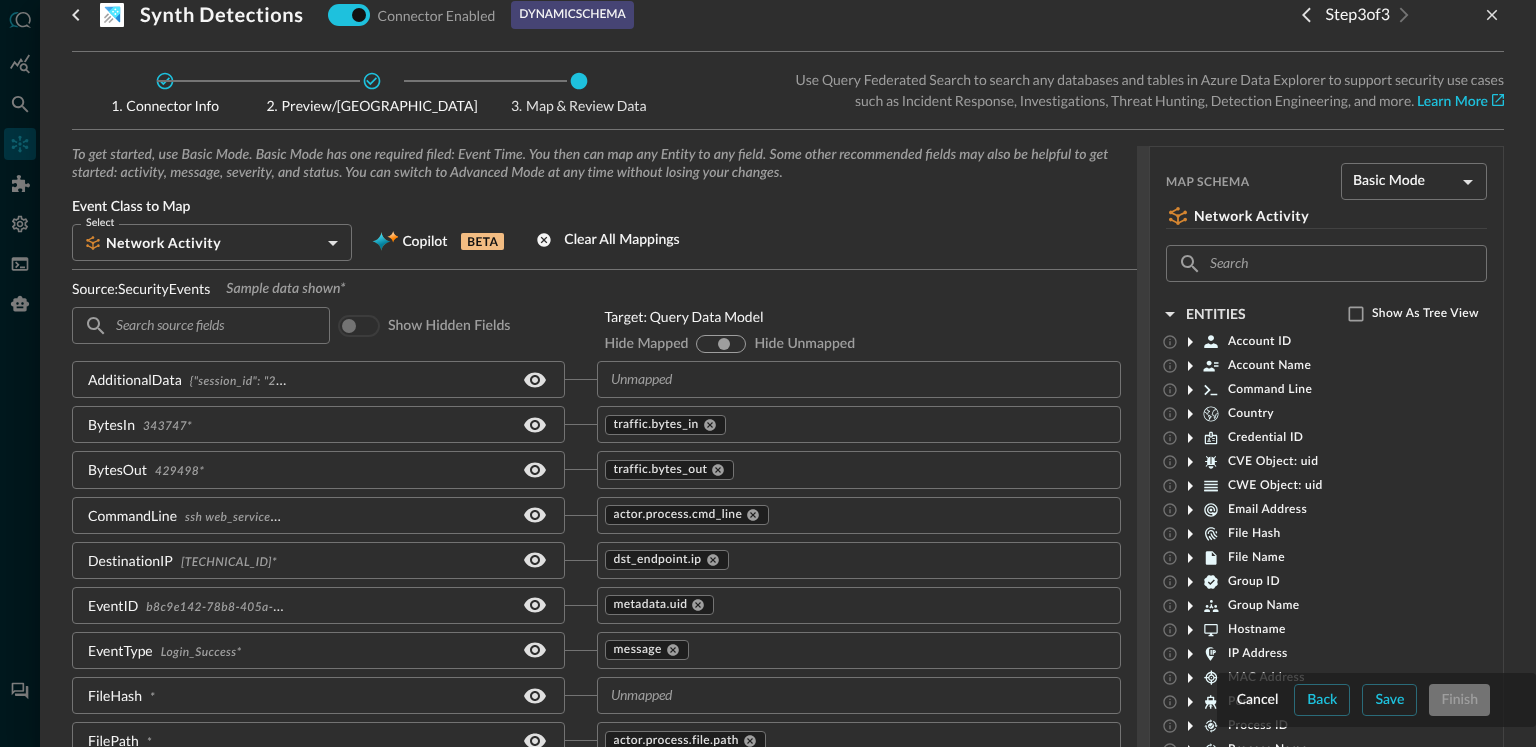 click on "hide-unmapped" at bounding box center [742, 344] 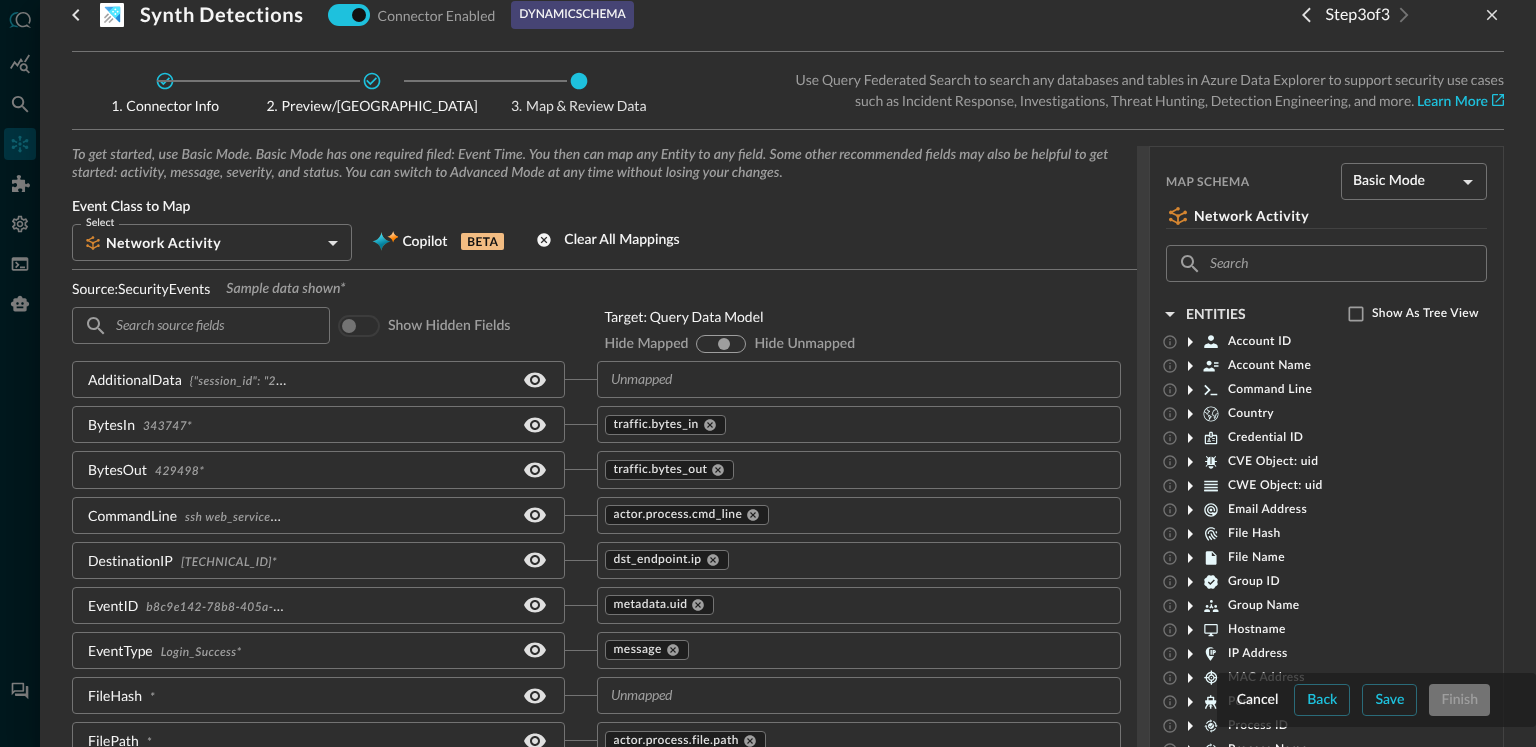 radio on "true" 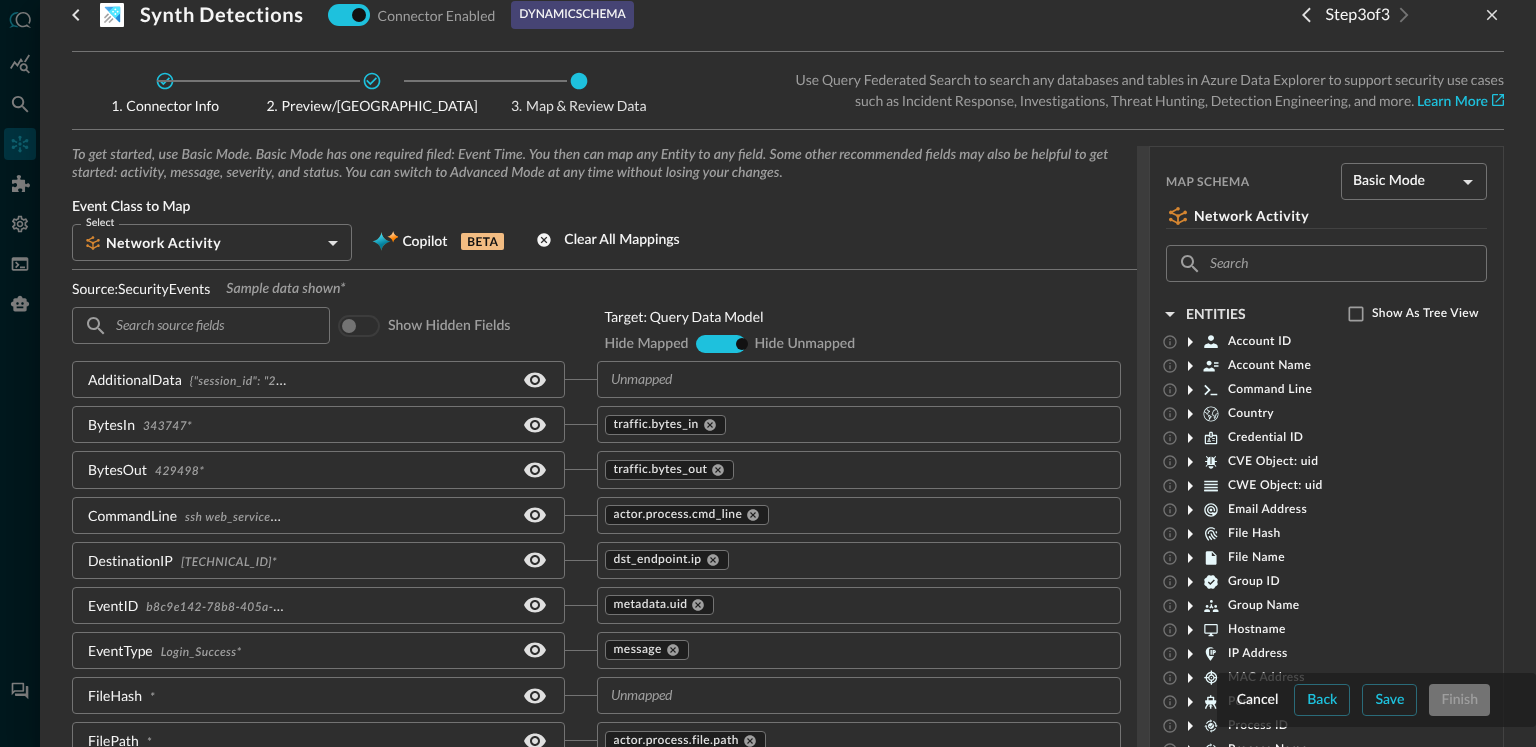 click on "show-all" at bounding box center [724, 344] 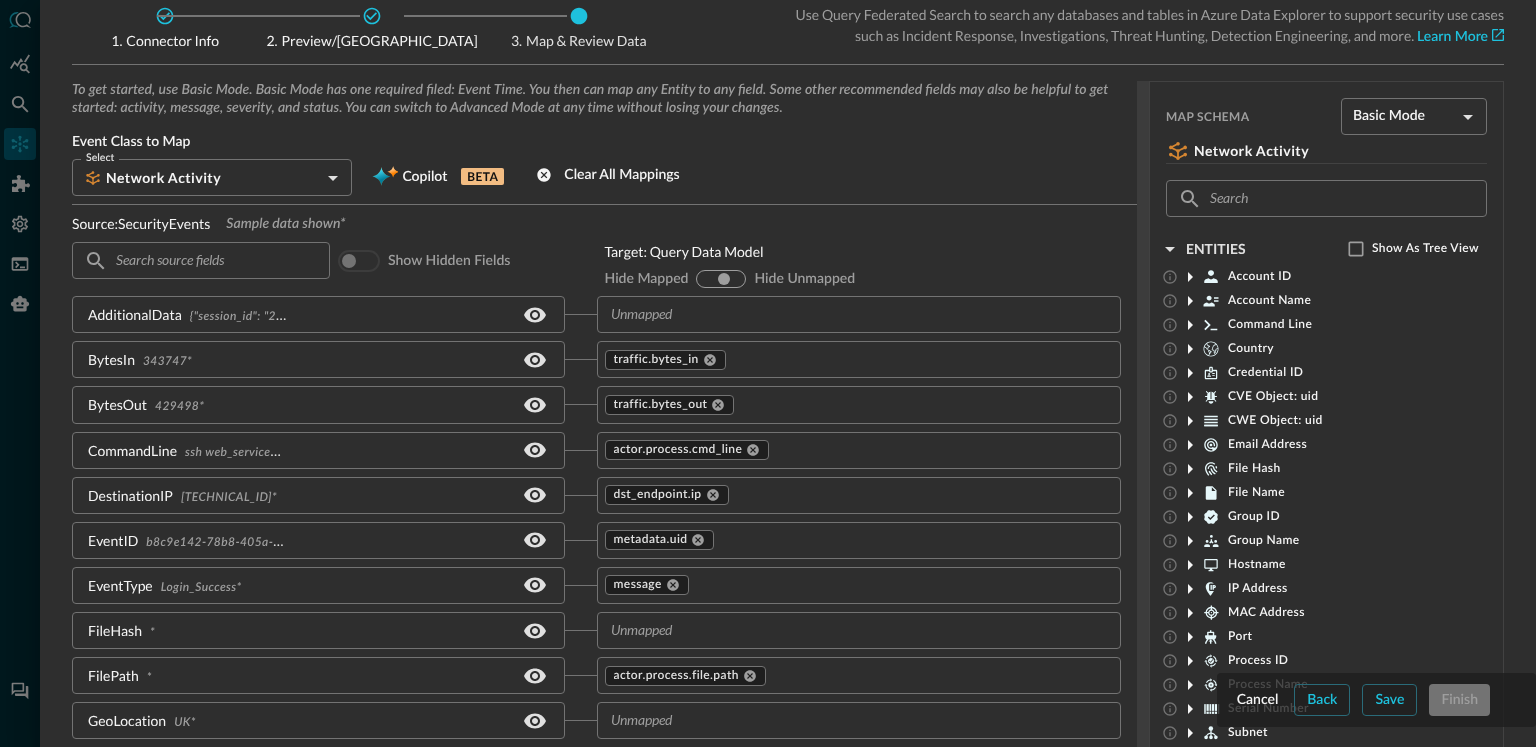 scroll, scrollTop: 166, scrollLeft: 0, axis: vertical 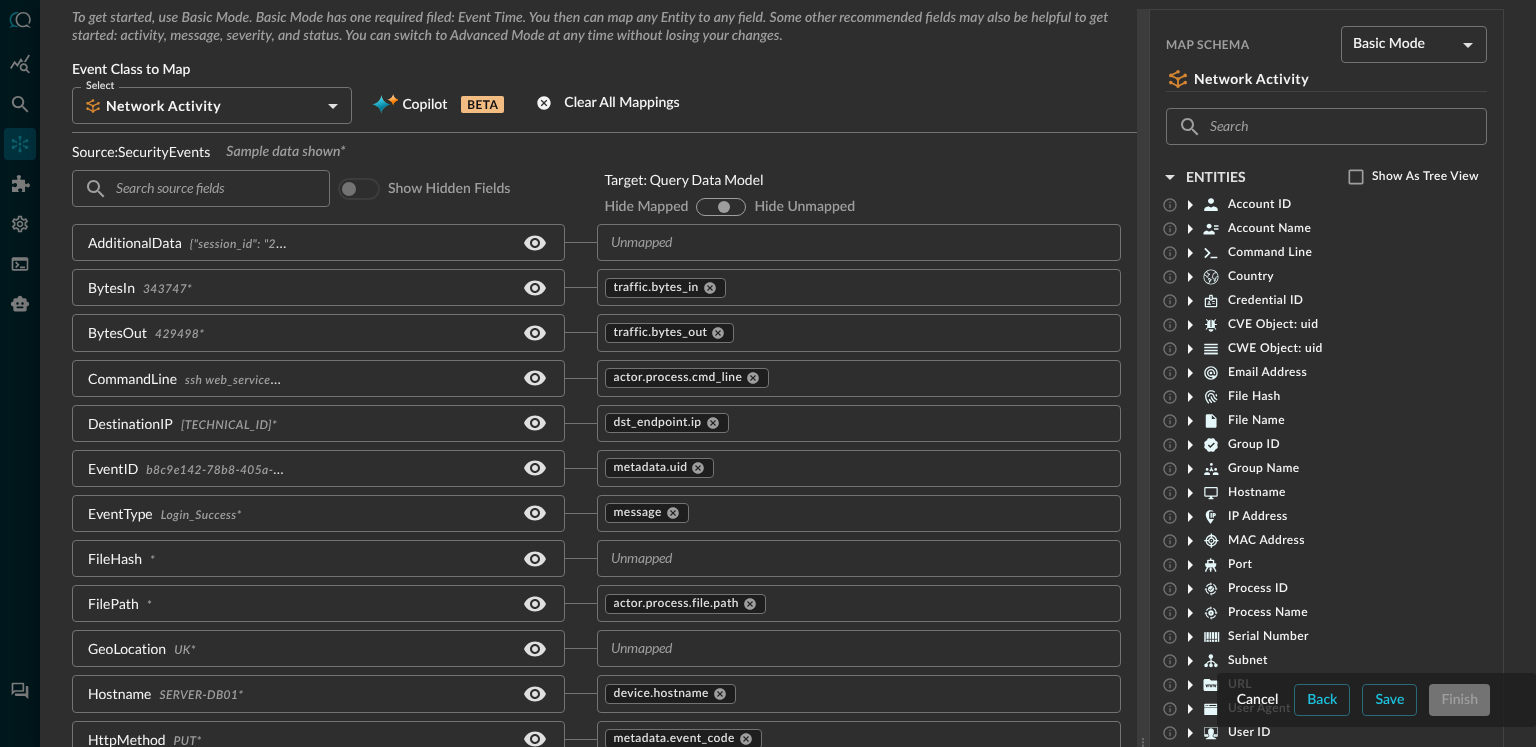 click on "hide-unmapped" at bounding box center [742, 207] 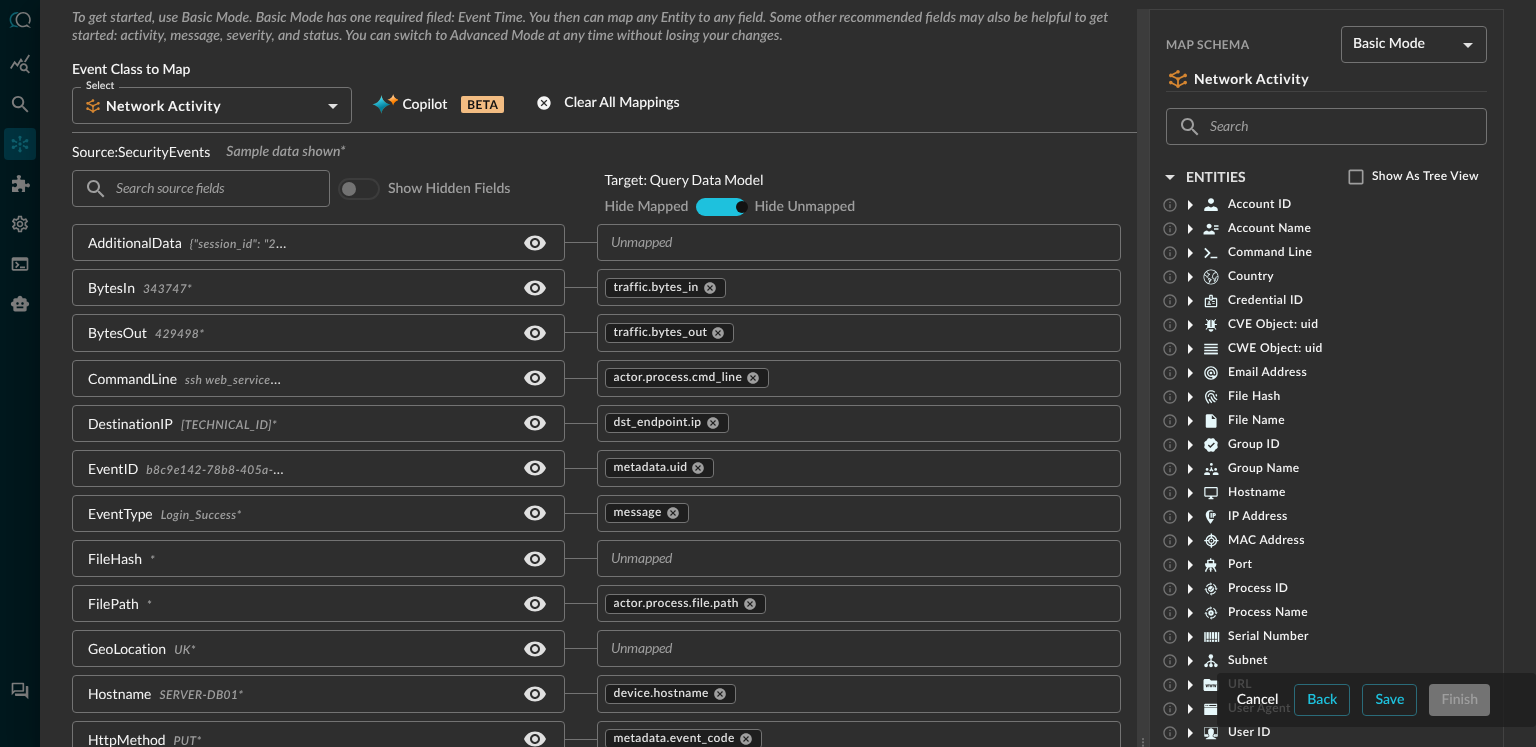 click on "show-all" at bounding box center (724, 207) 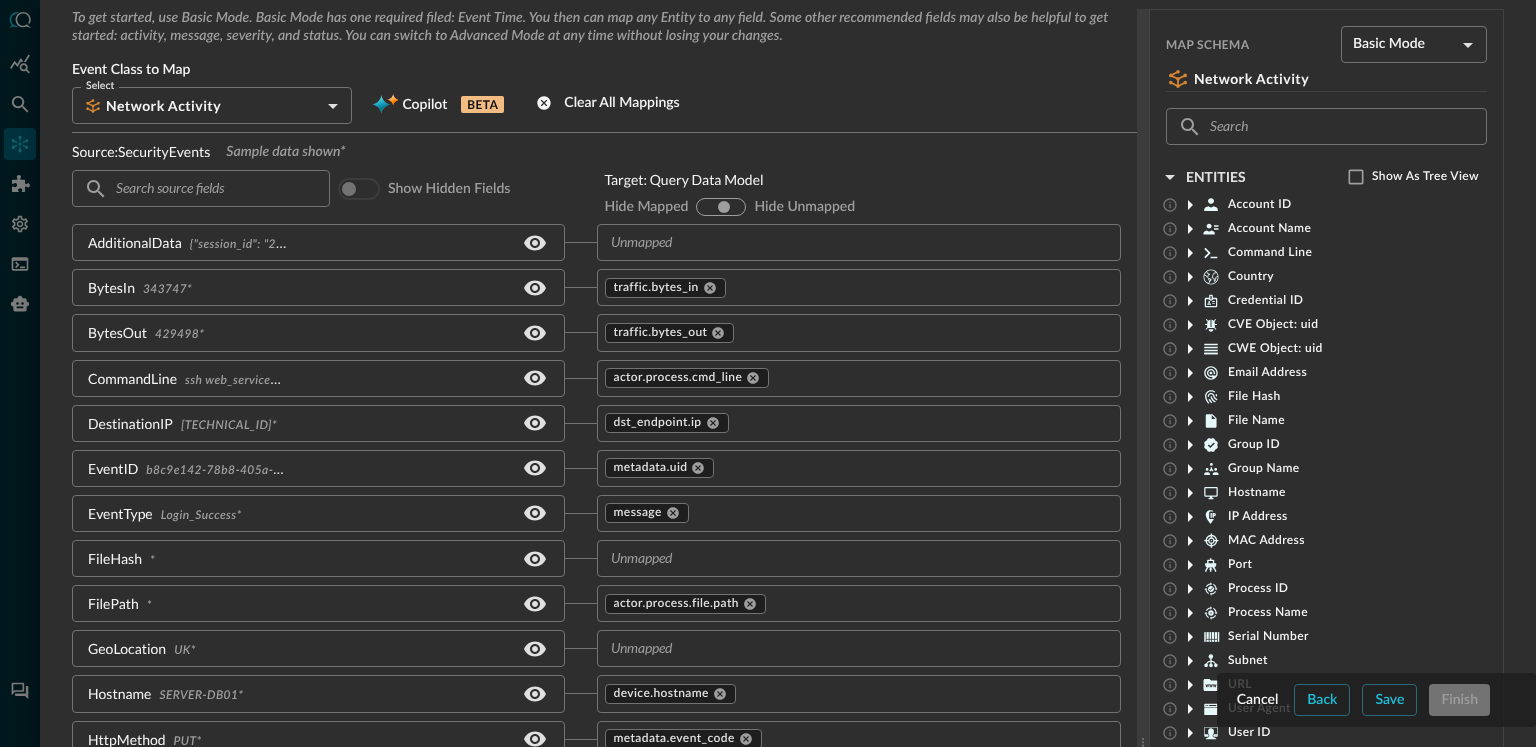 click on "hide-mapped" at bounding box center [706, 207] 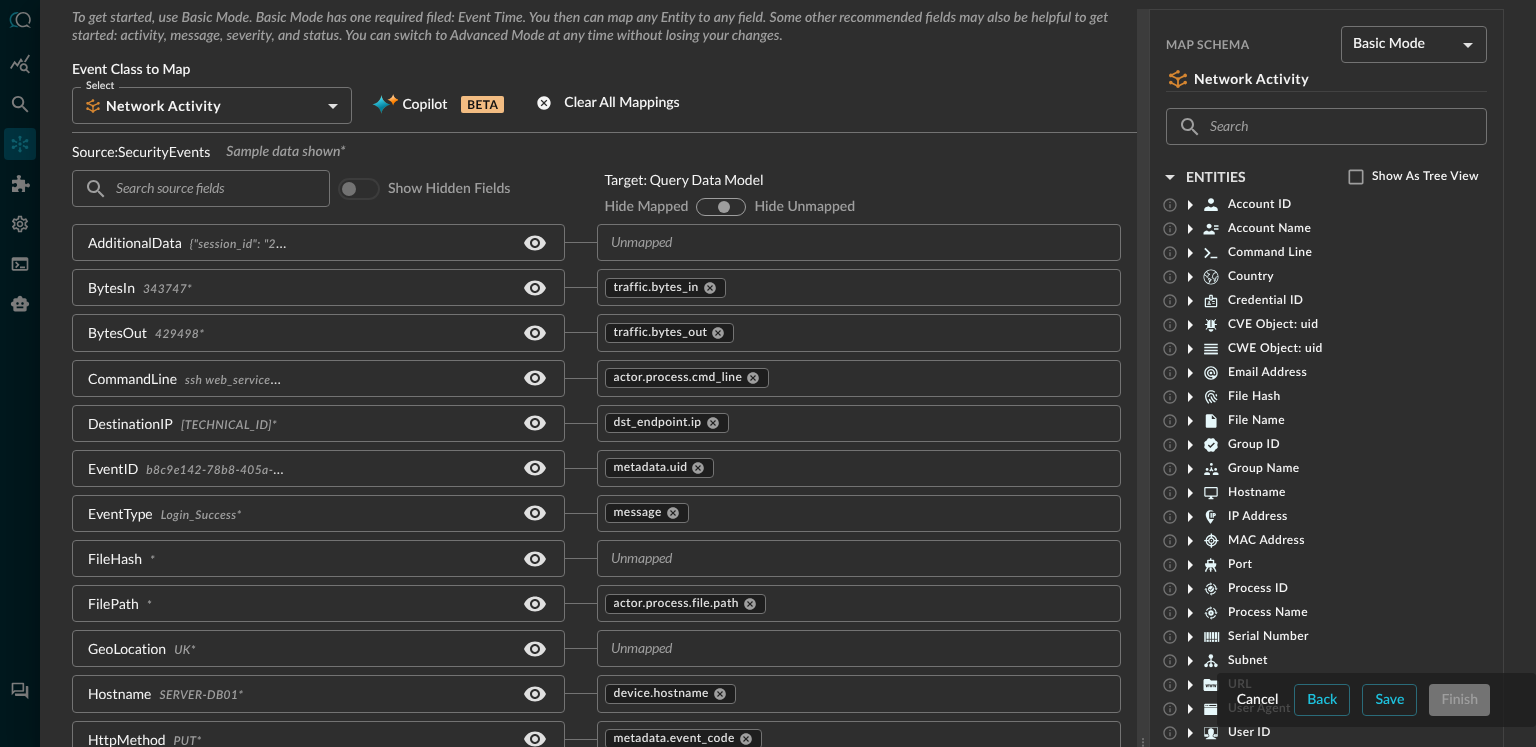 radio on "true" 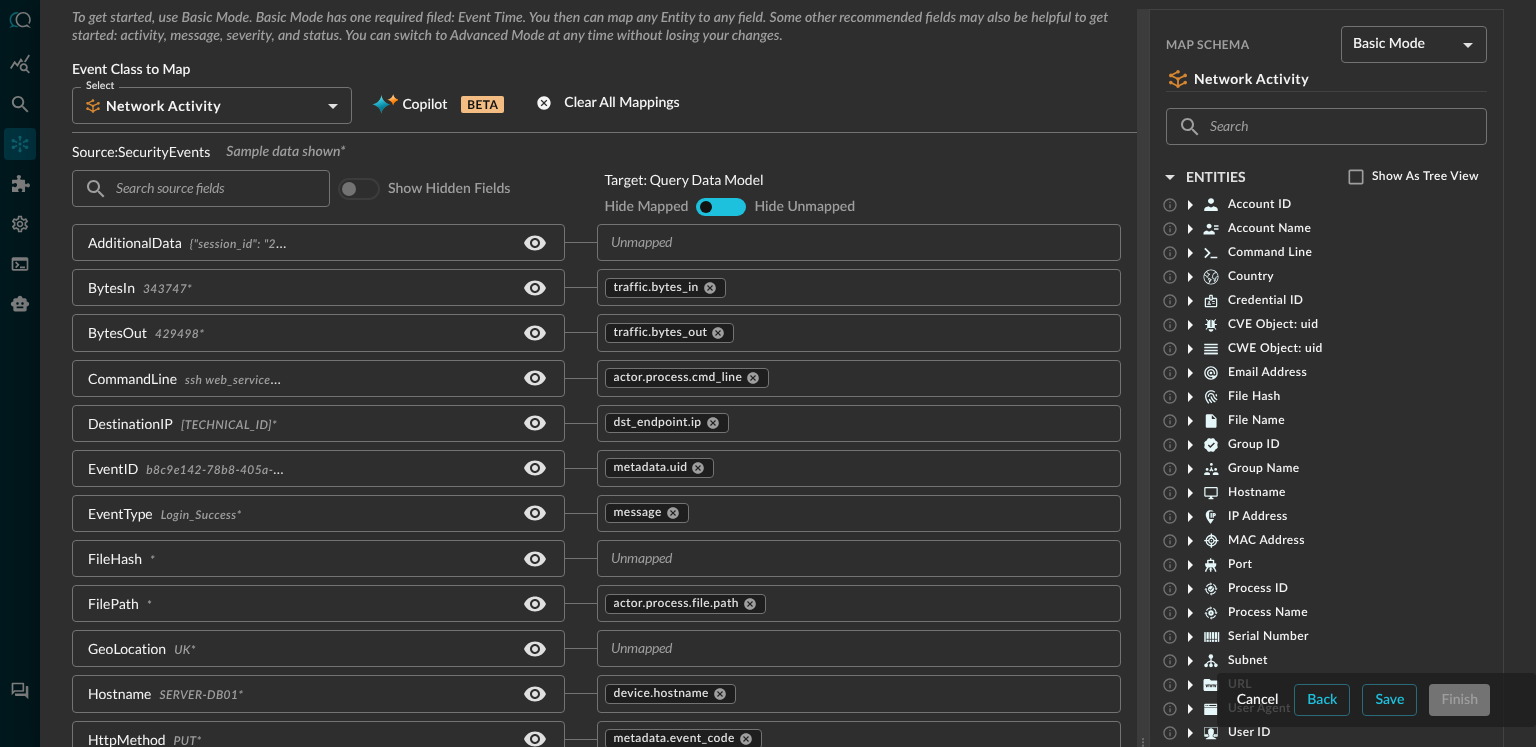 click on "show-all" at bounding box center [724, 207] 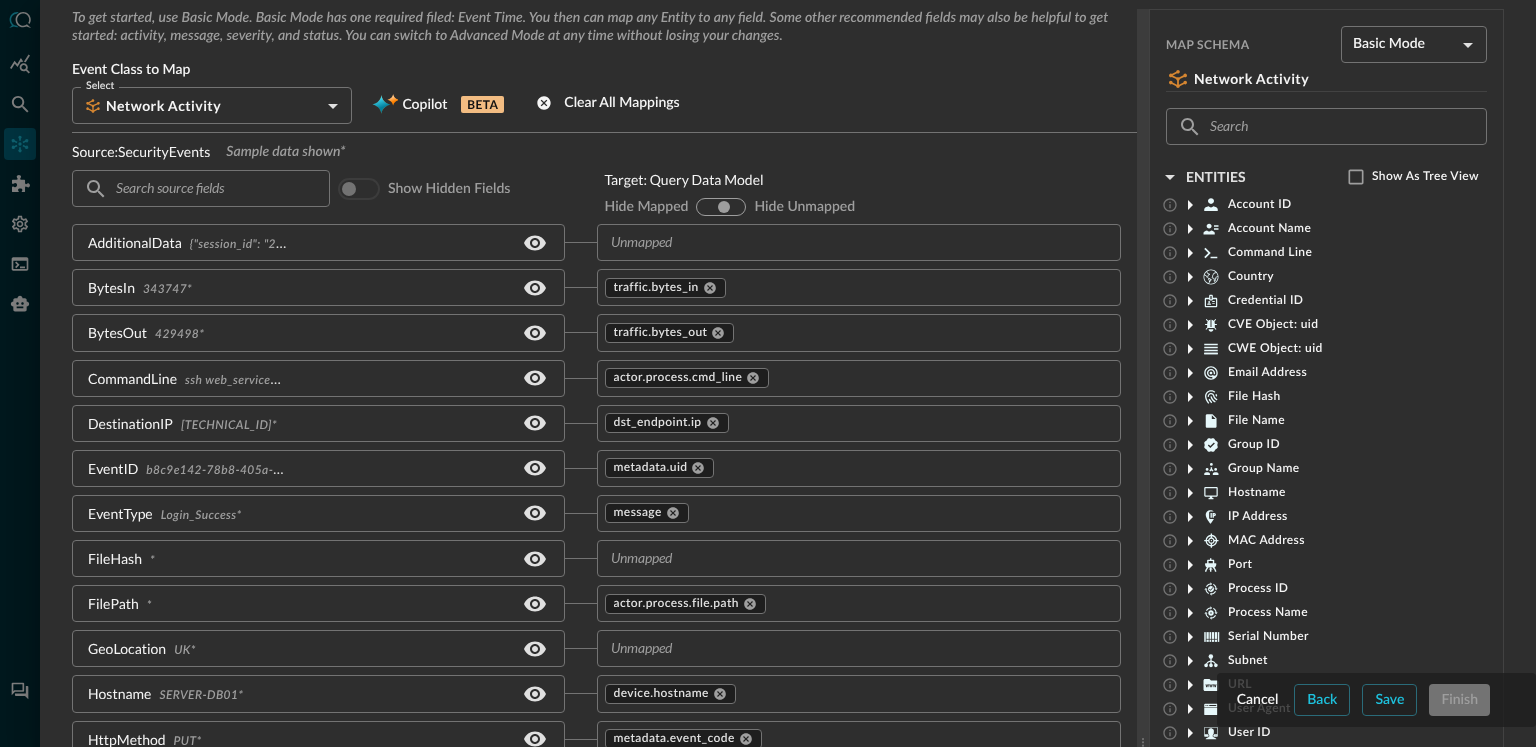 click on "hide-unmapped" at bounding box center (742, 207) 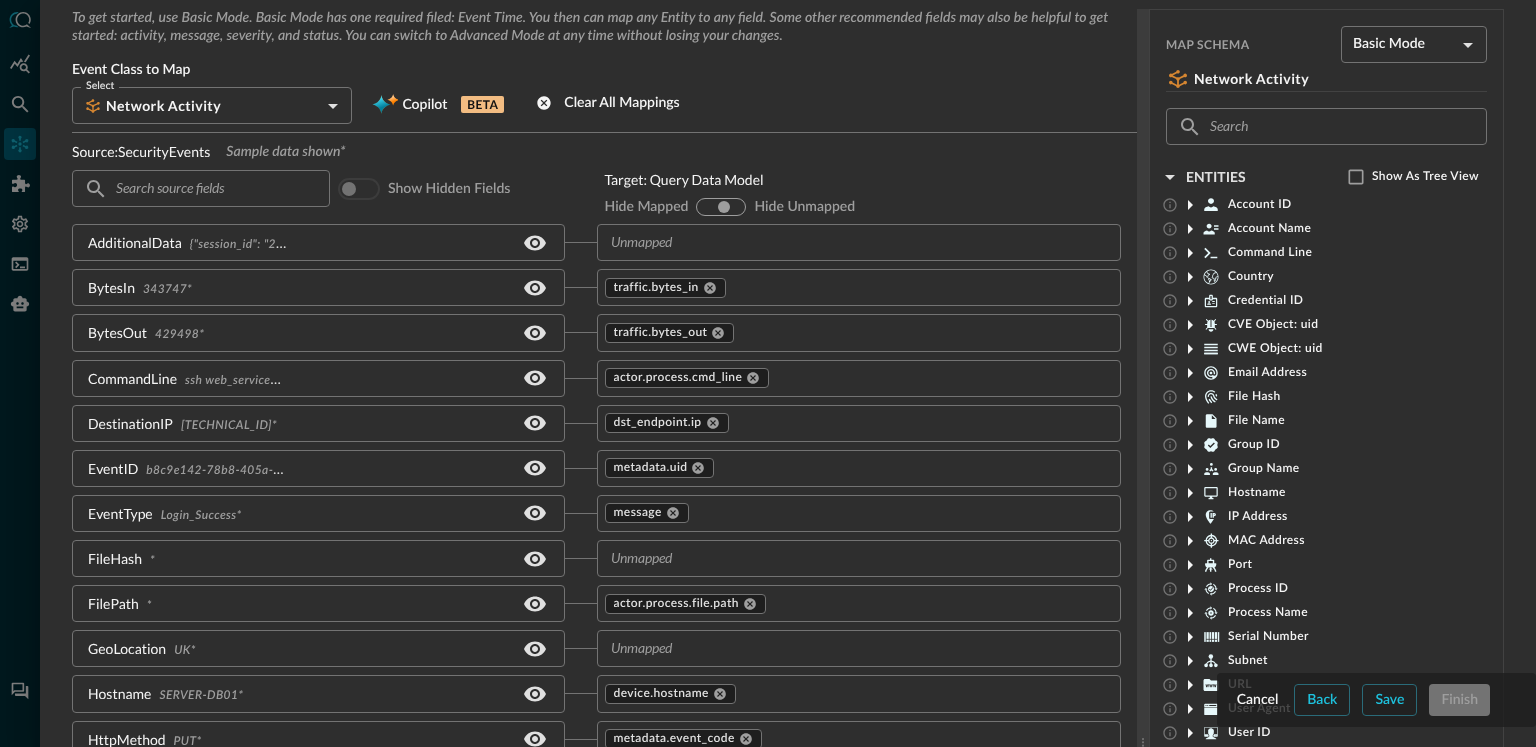 radio on "true" 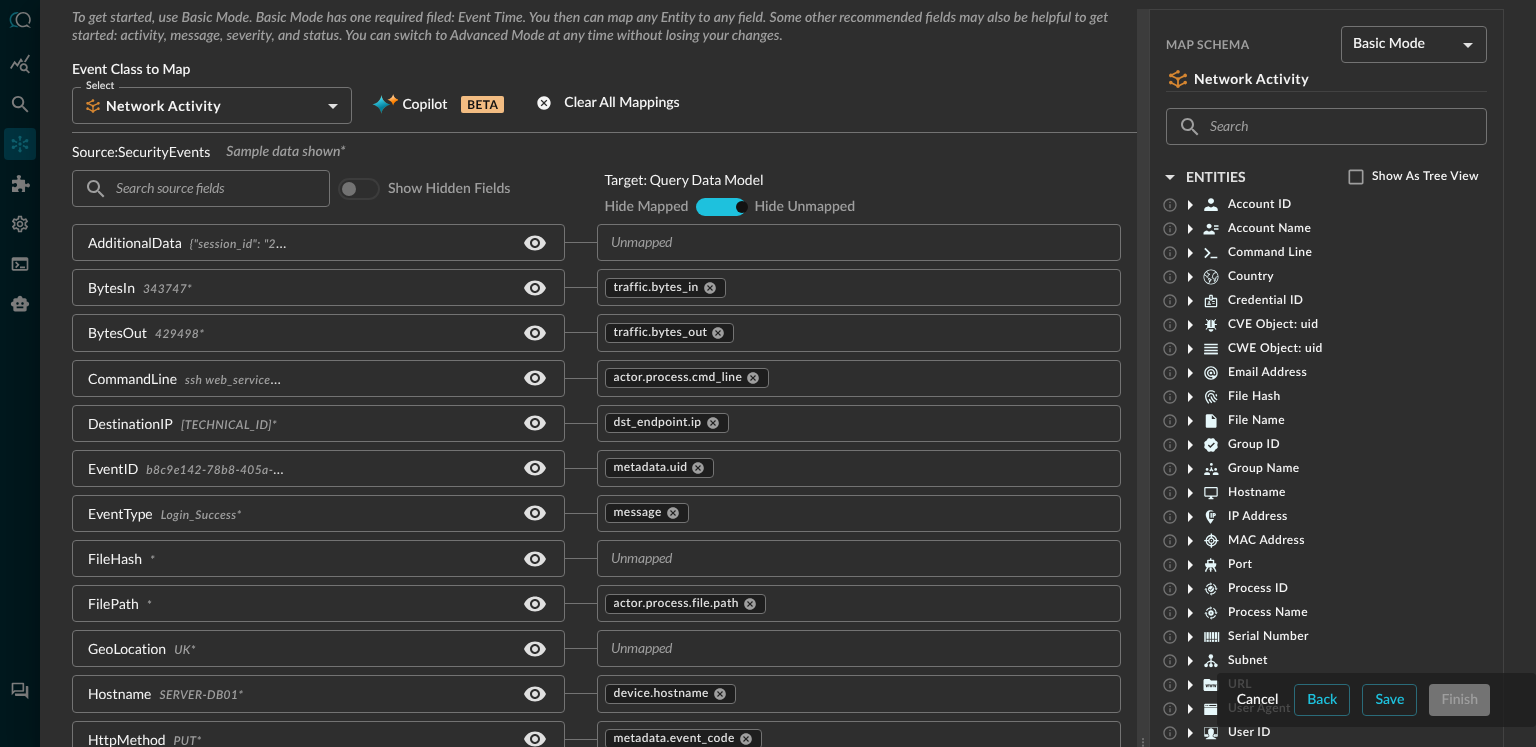 click on "hide-mapped" at bounding box center (706, 207) 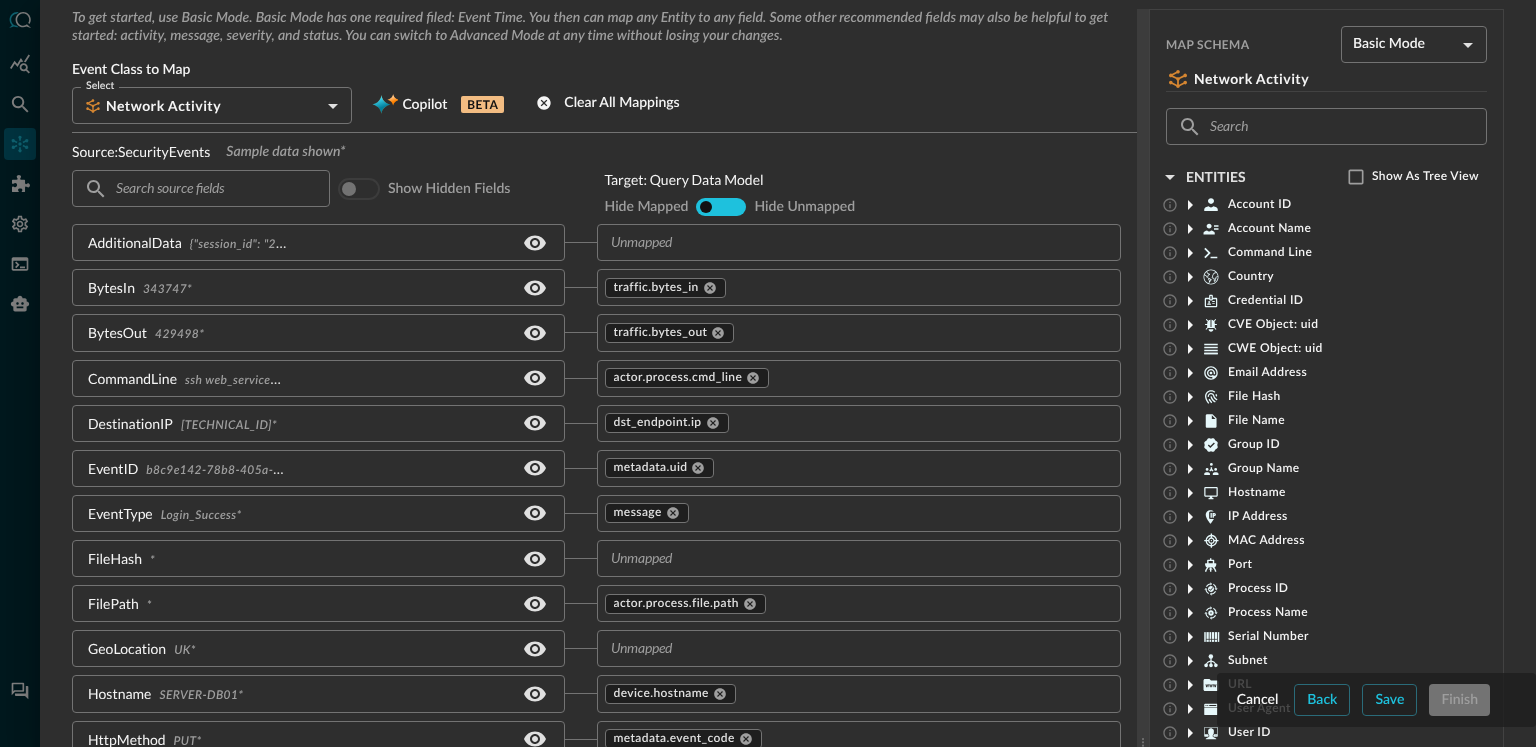click on "show-all" at bounding box center (724, 207) 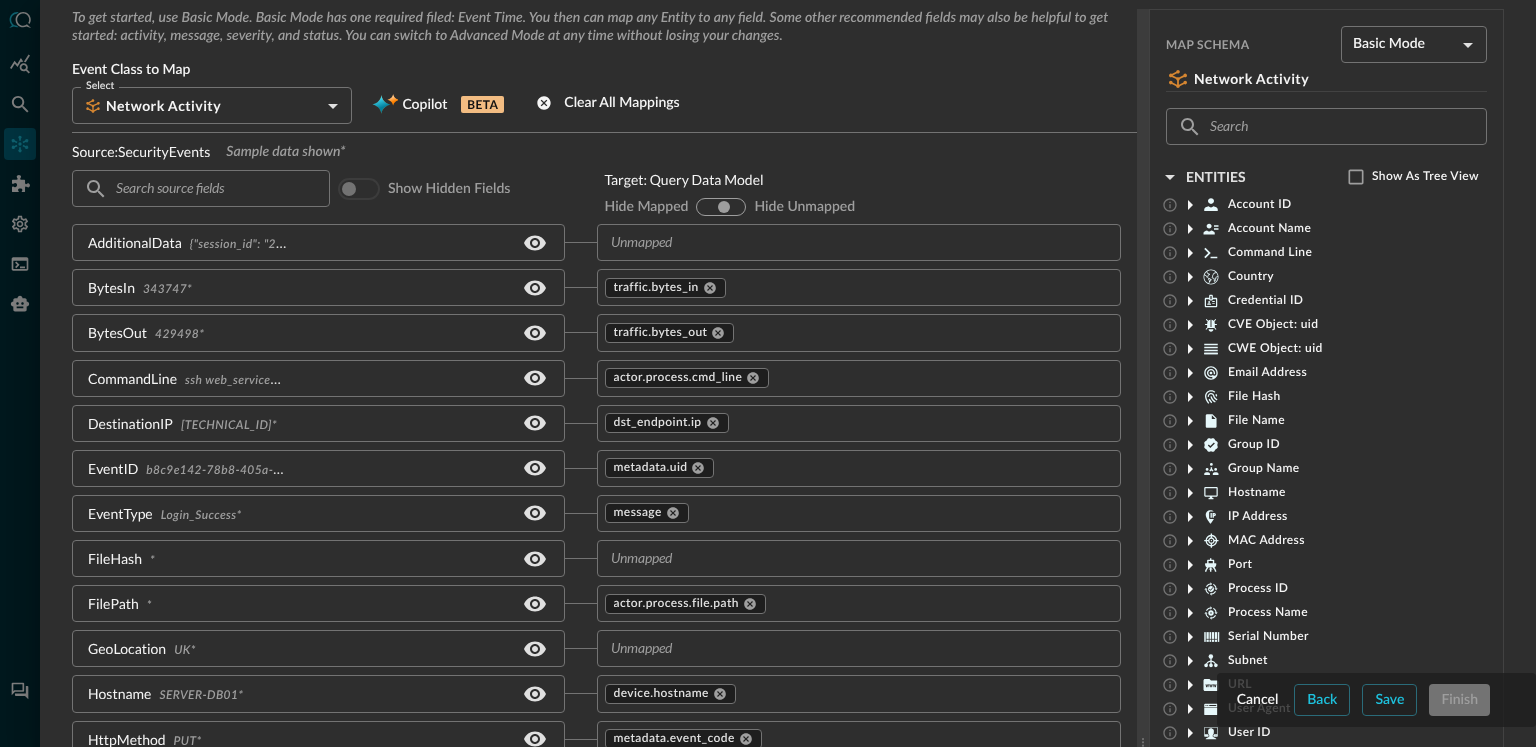 click on "Target: Query Data Model Hide Mapped hide-mapped show-all hide-unmapped Hide Unmapped" at bounding box center (871, 178) 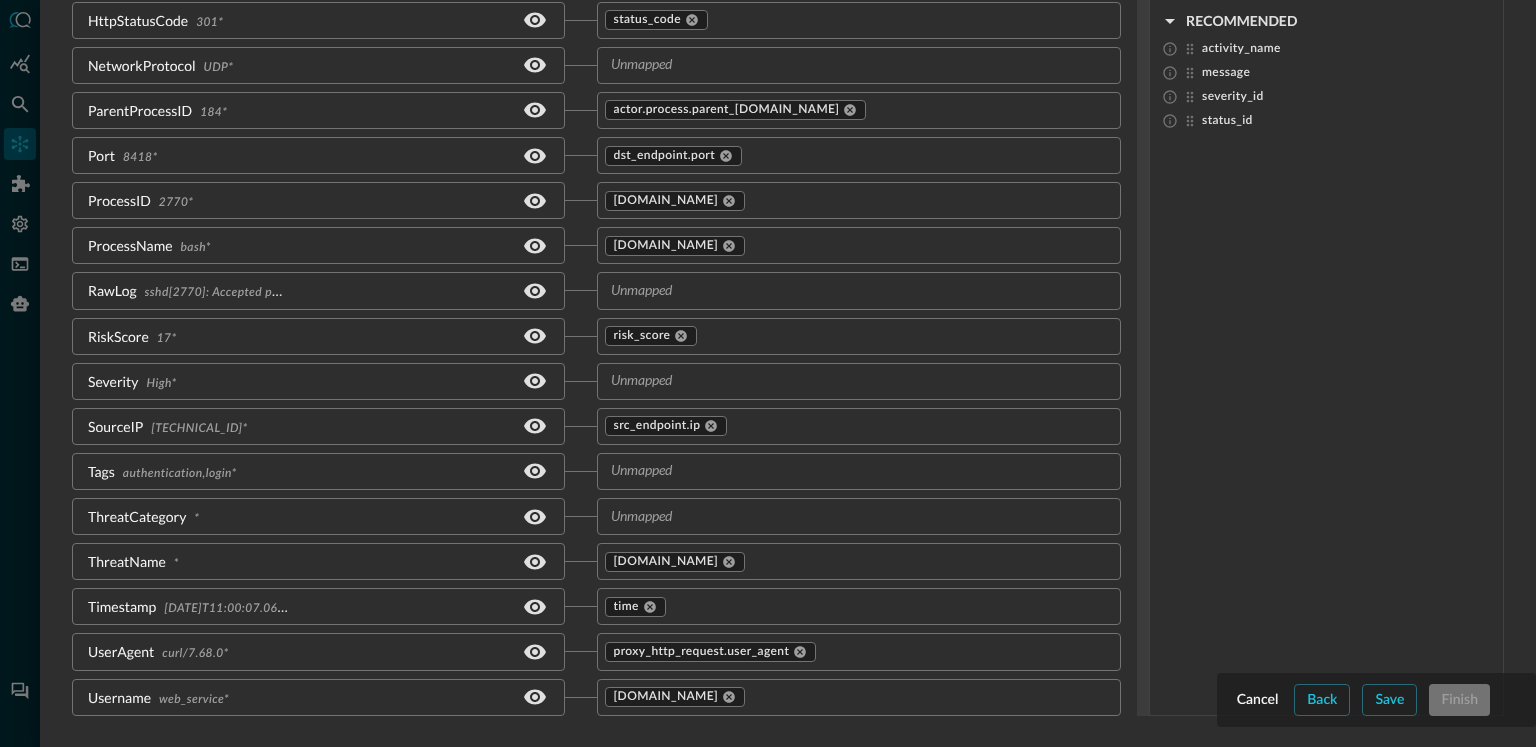 scroll, scrollTop: 0, scrollLeft: 0, axis: both 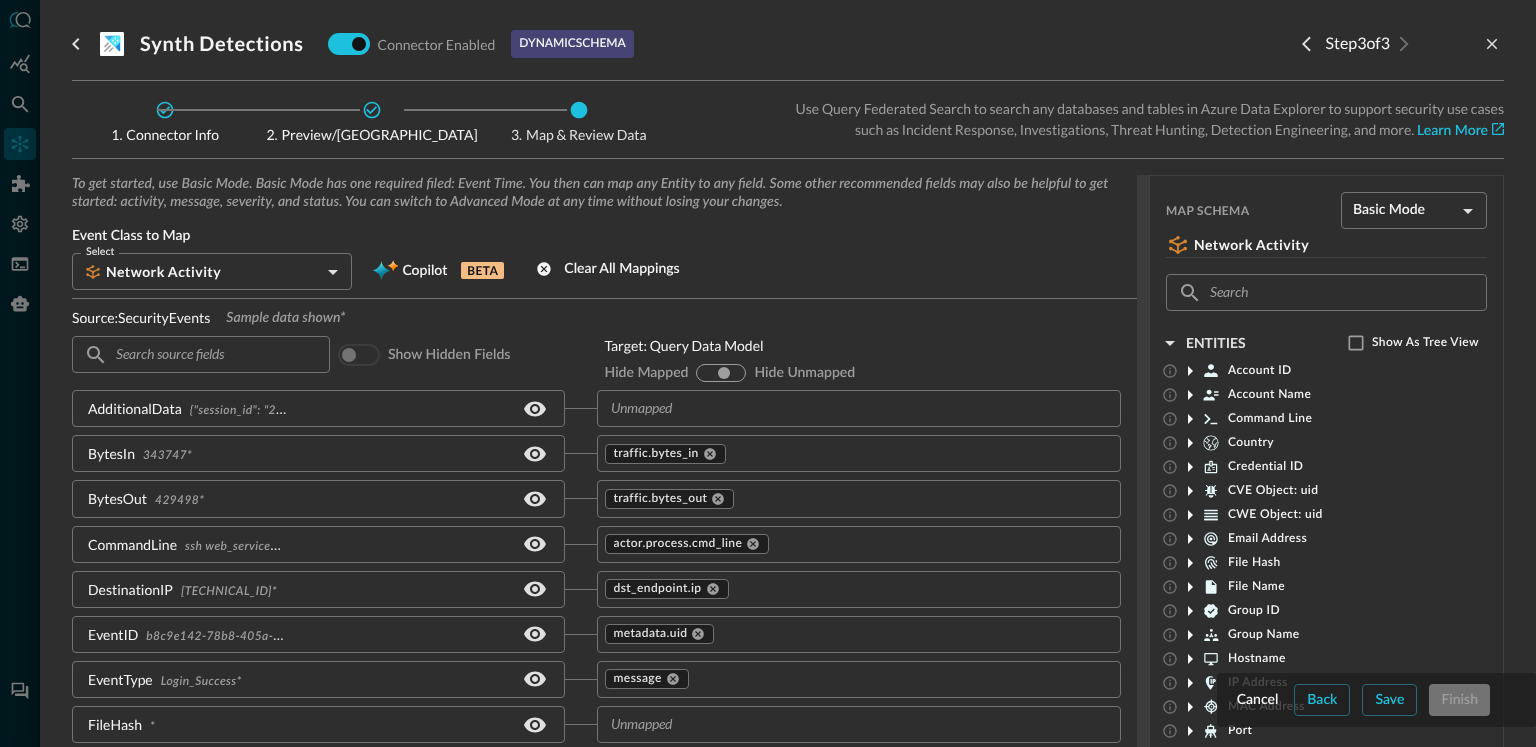 click on "To get started, use Basic Mode. Basic Mode has one required filed: Event Time. You then can map any Entity to any field. Some other recommended fields may also be helpful to get started: activity, message, severity, and status. You can switch to Advanced Mode at any time without losing your changes." at bounding box center (596, 193) 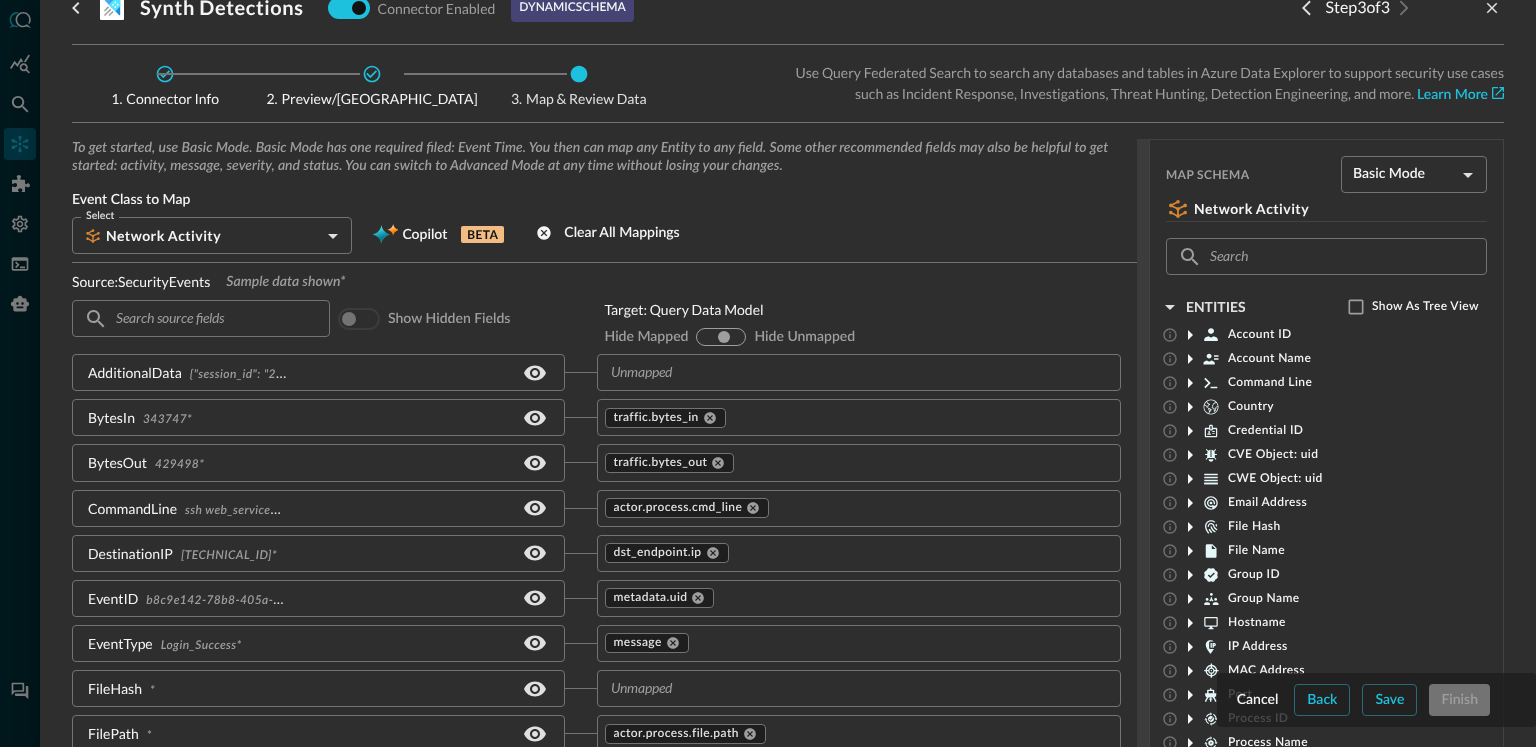 scroll, scrollTop: 112, scrollLeft: 0, axis: vertical 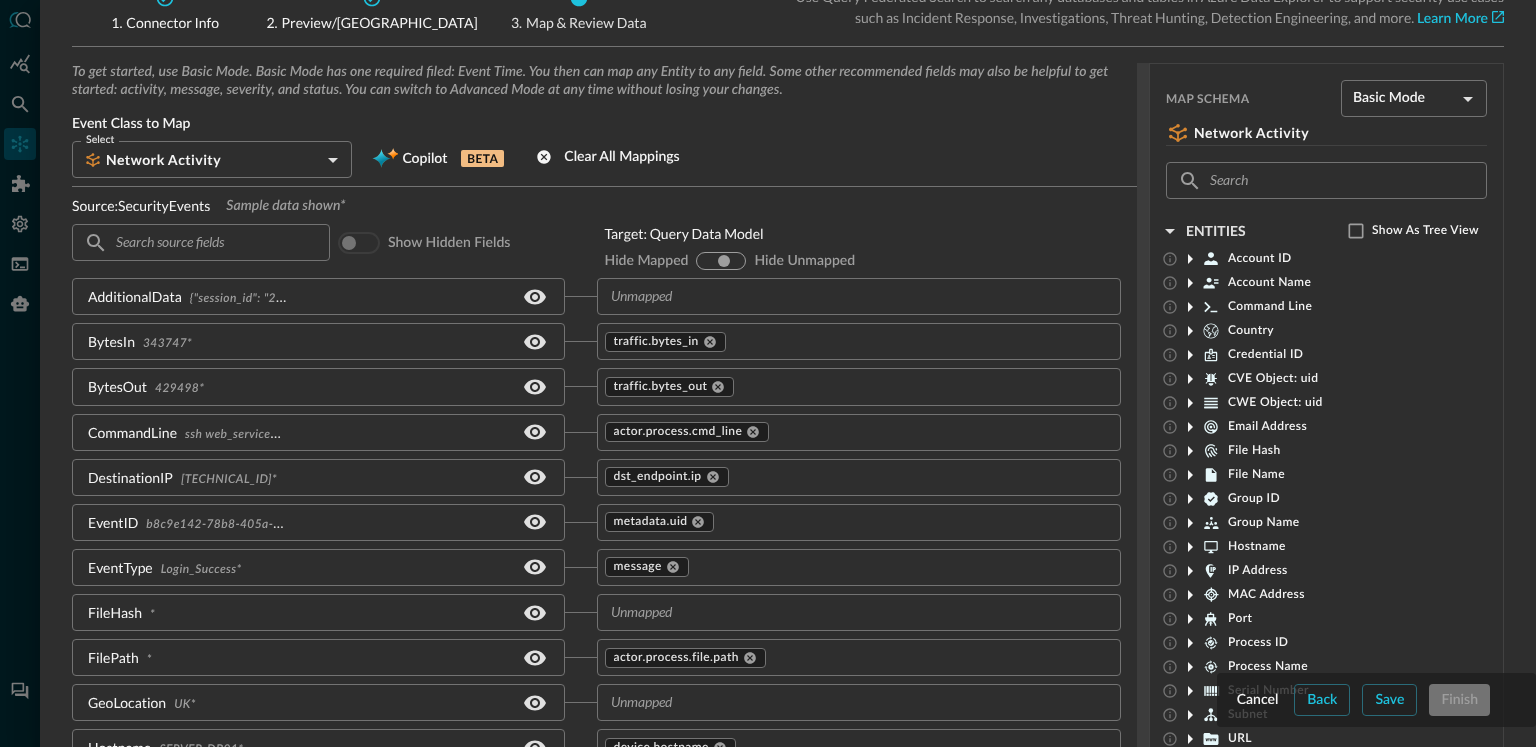 click on "CommandLine ssh web_service@SERVER-DB01*" at bounding box center (318, 432) 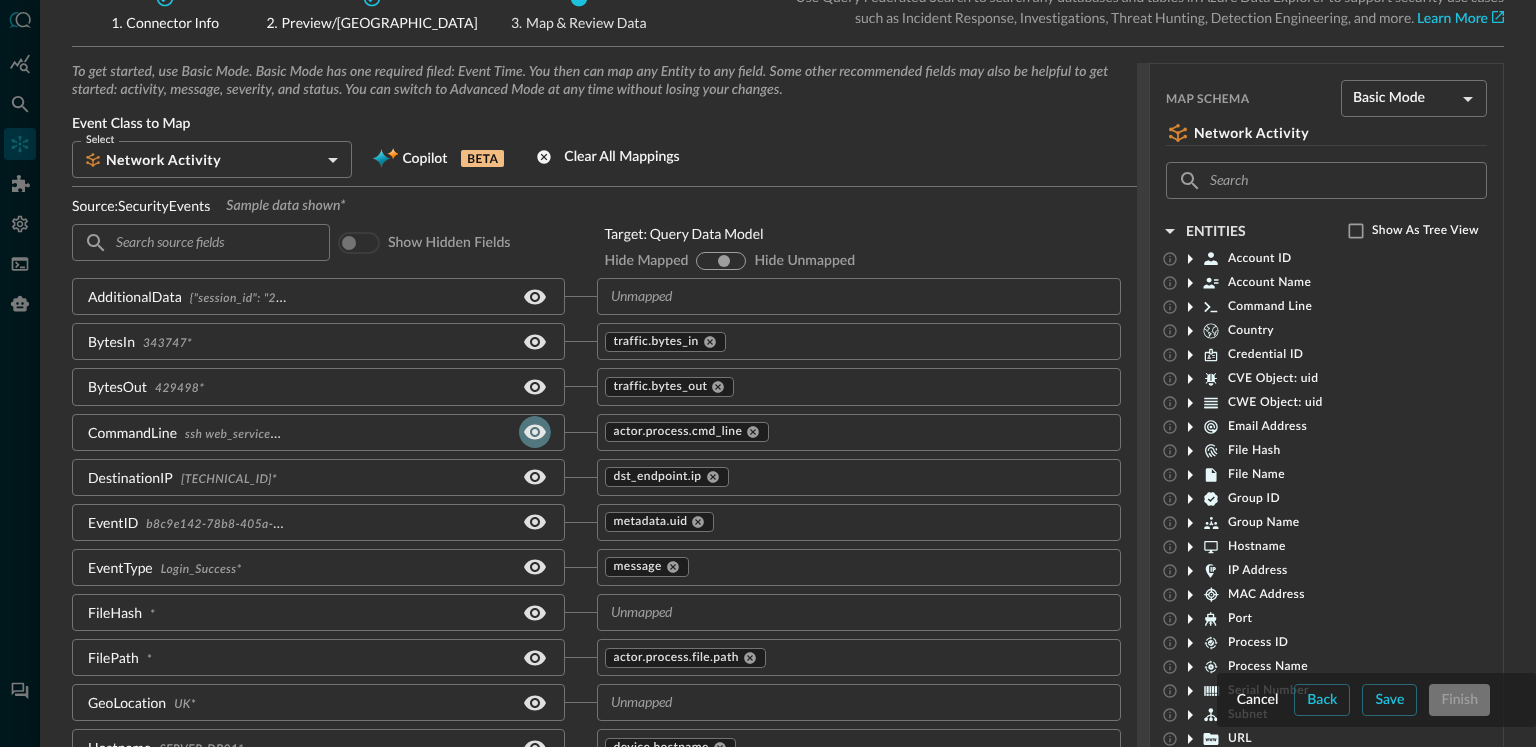 click 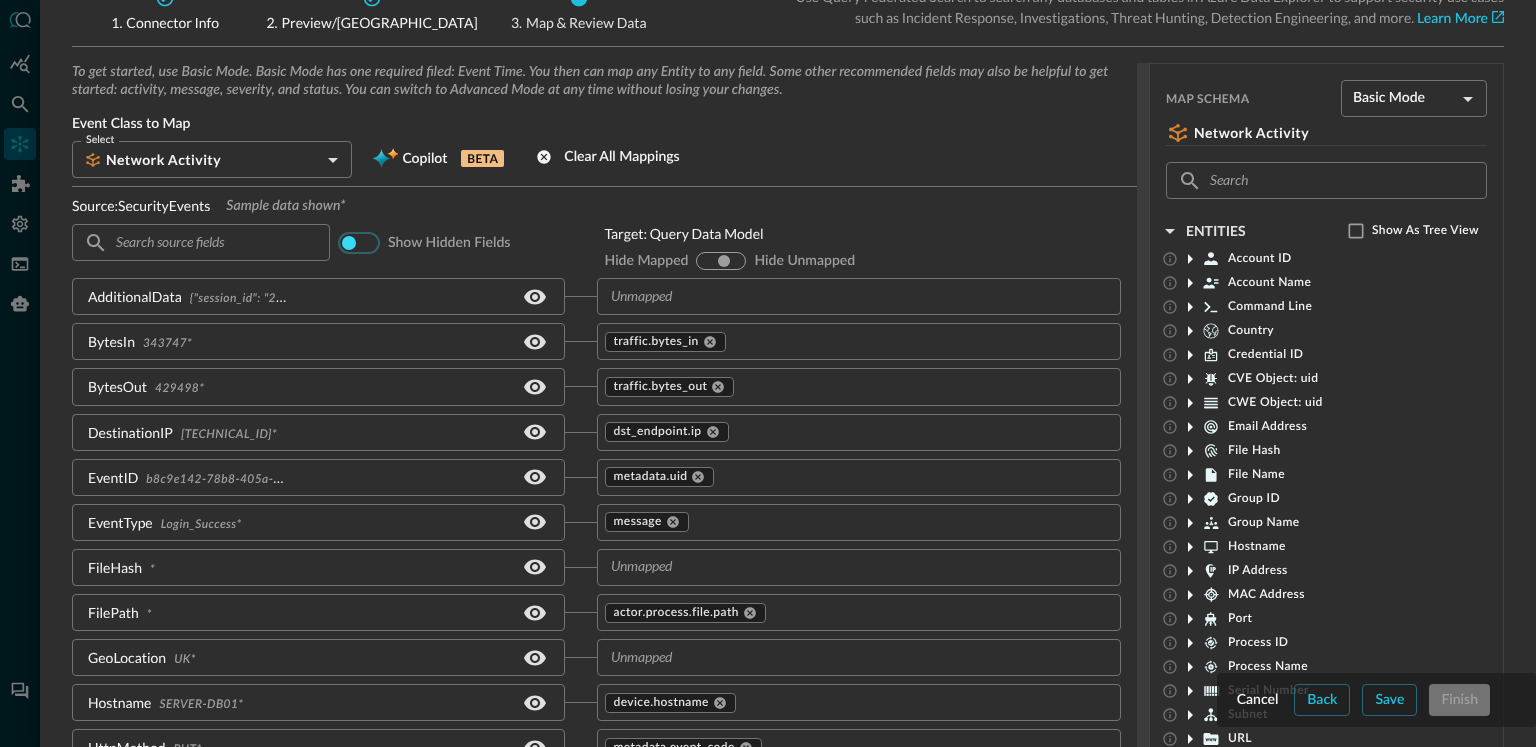 click at bounding box center (348, 242) 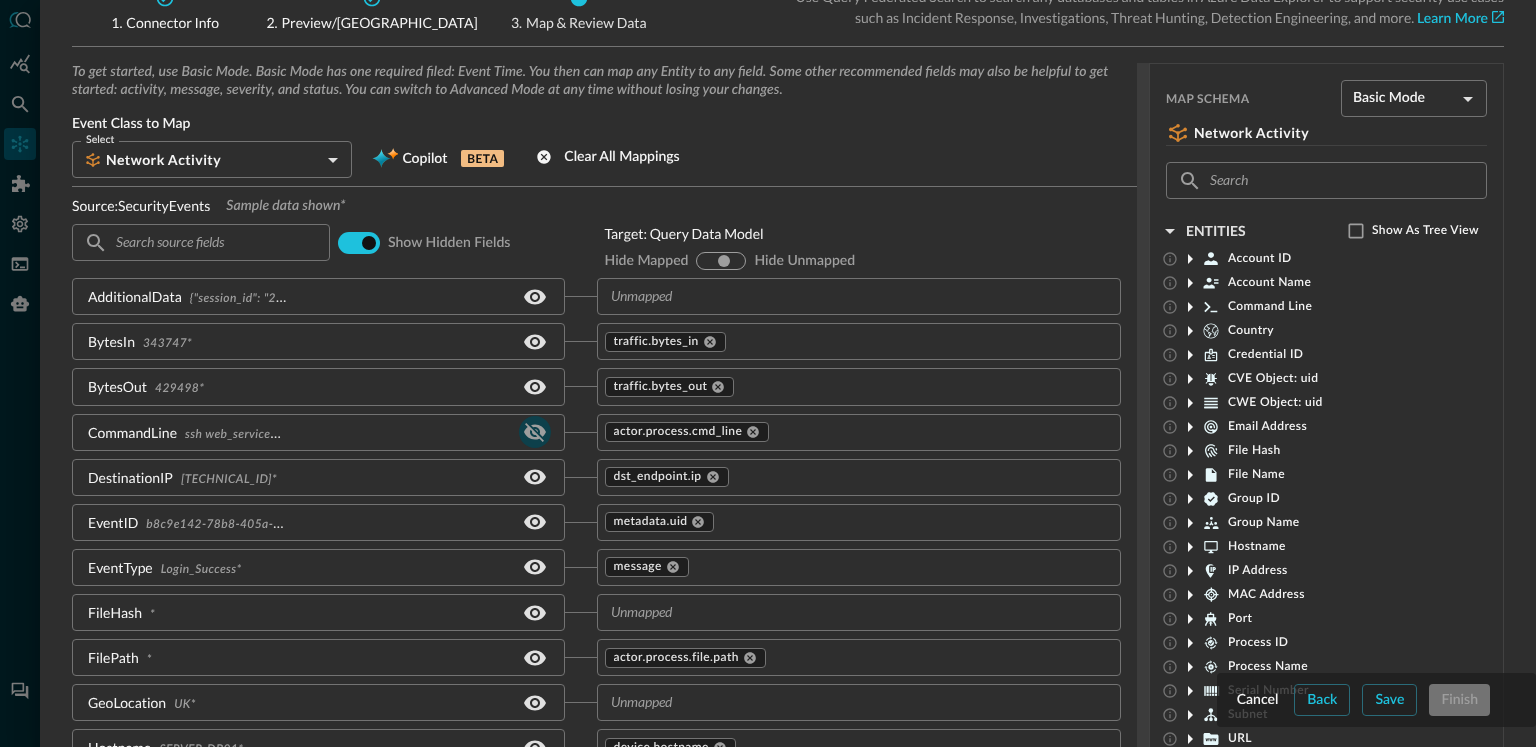 click 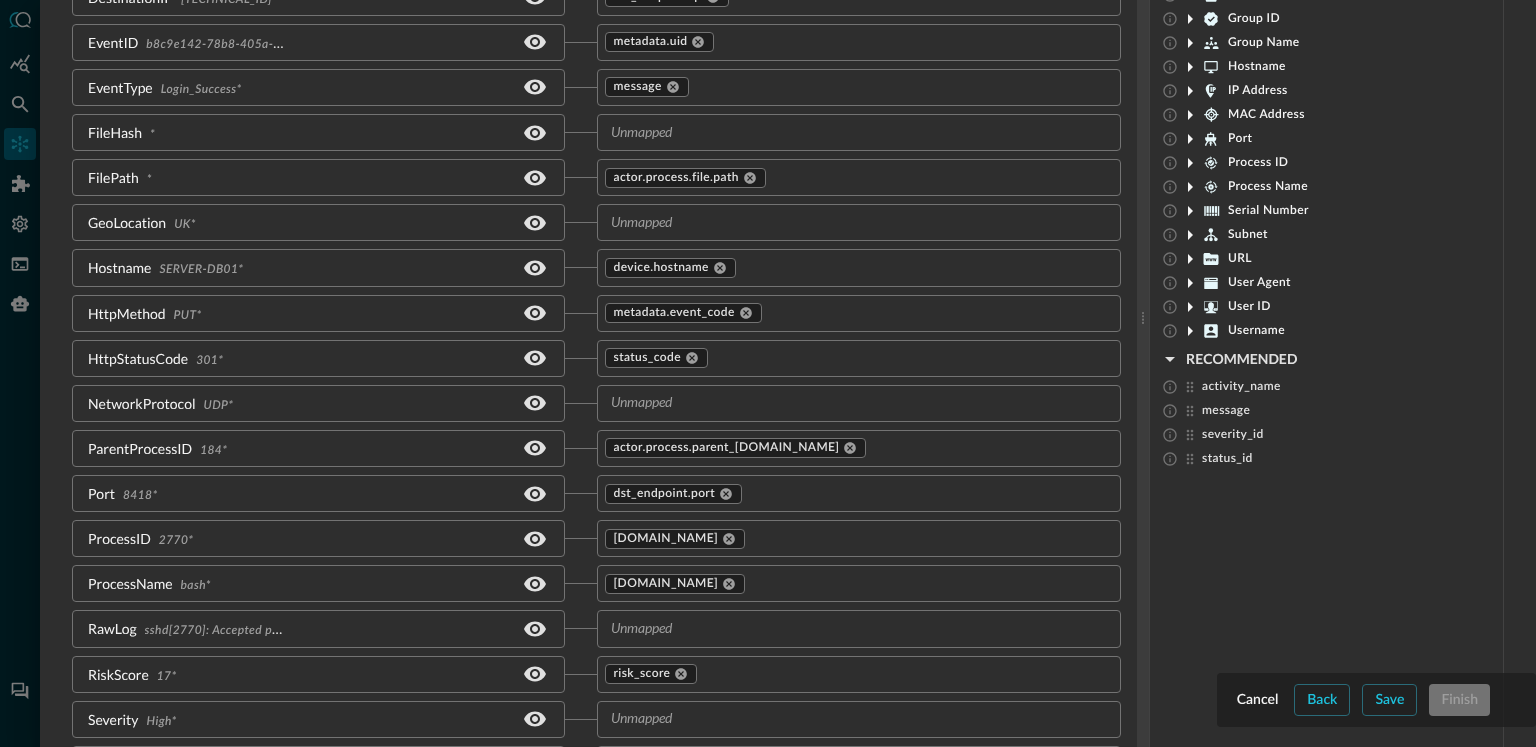 scroll, scrollTop: 702, scrollLeft: 0, axis: vertical 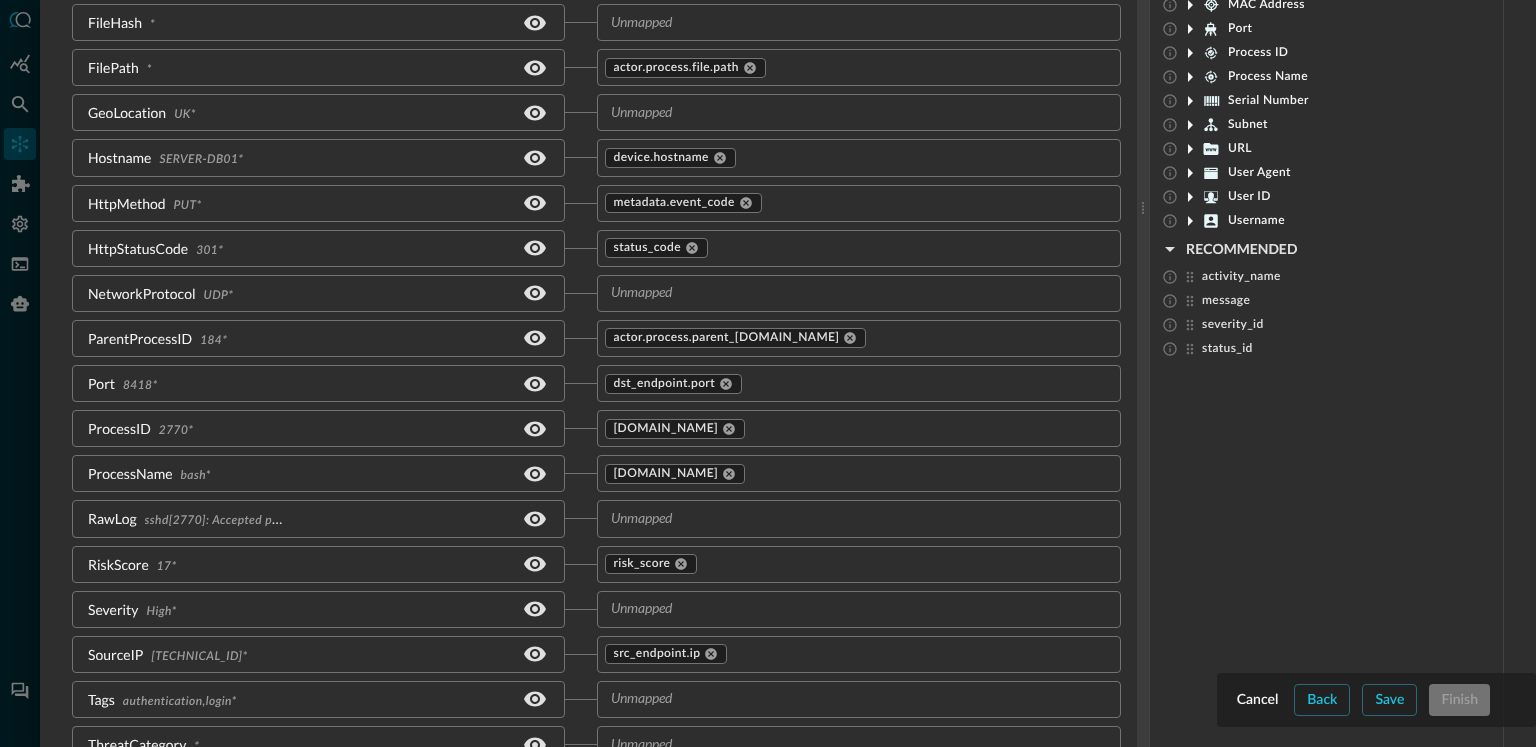 click on "SERVER-DB01*" at bounding box center (201, 160) 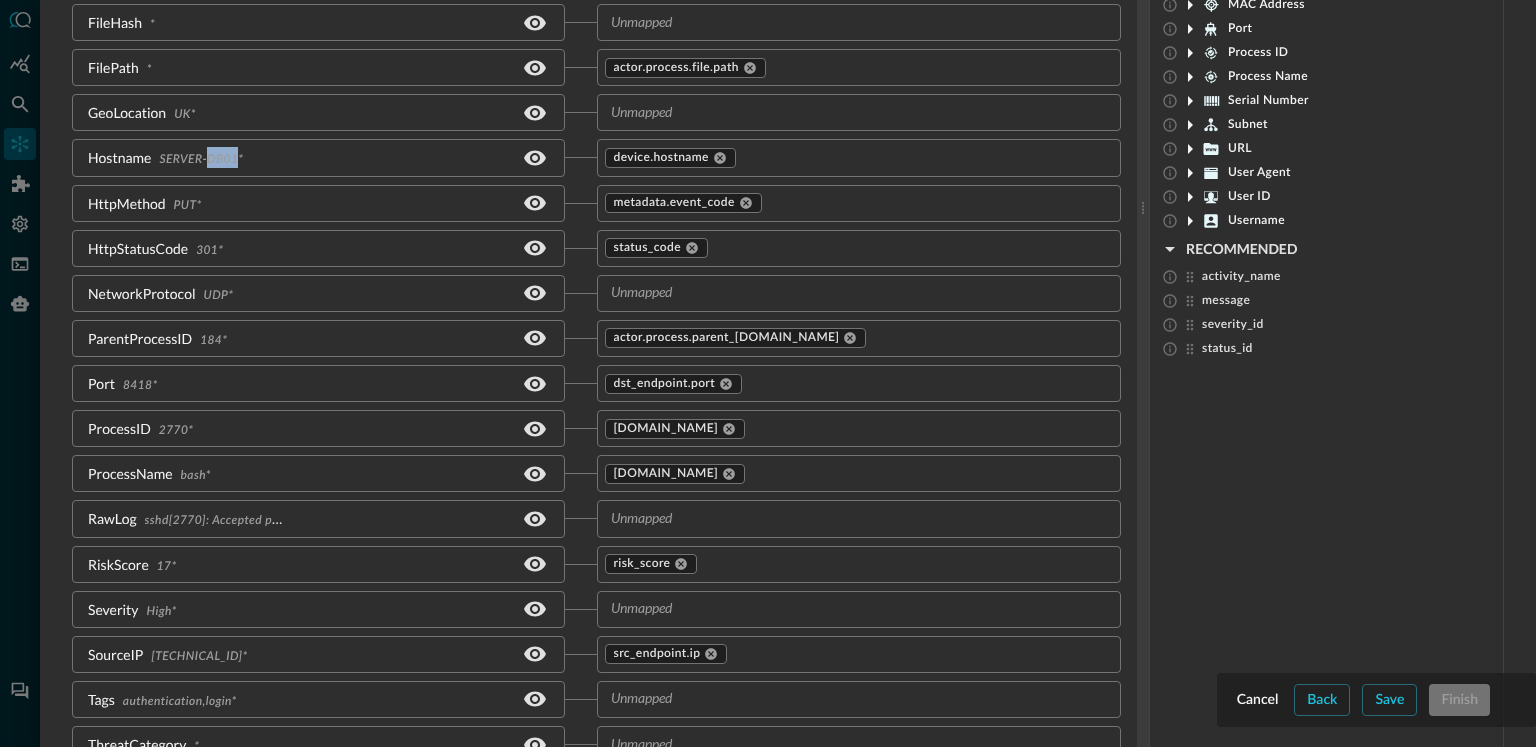 click on "SERVER-DB01*" at bounding box center (201, 160) 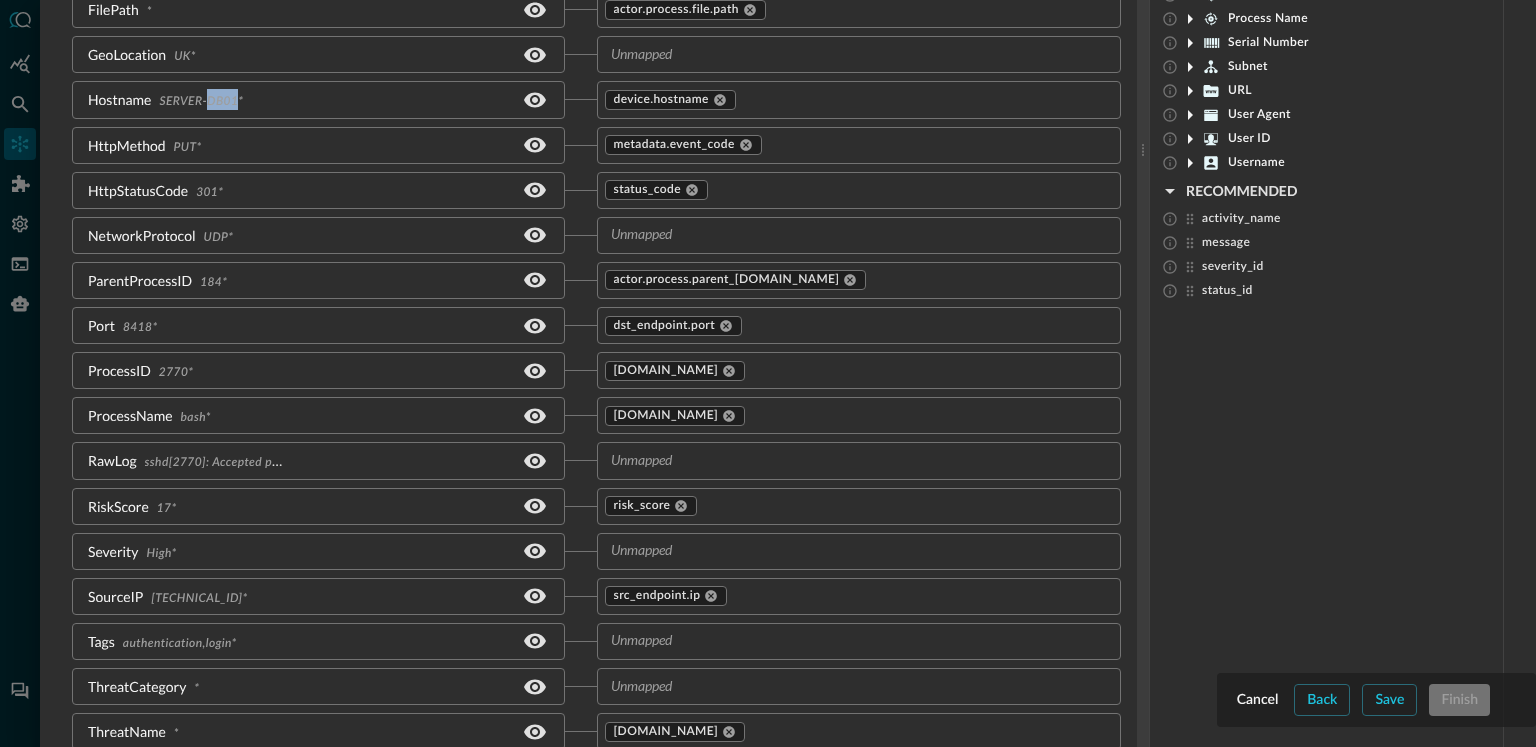scroll, scrollTop: 930, scrollLeft: 0, axis: vertical 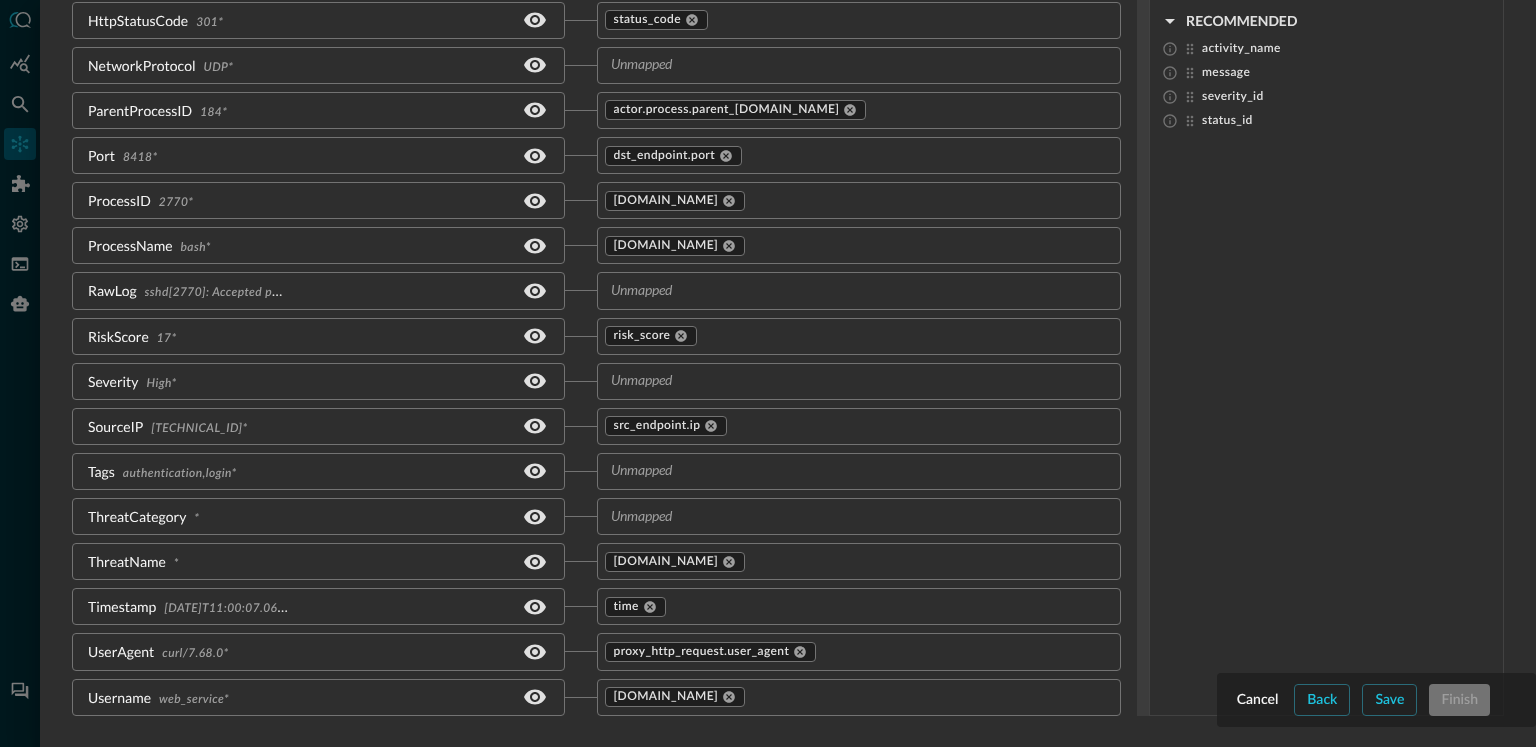 click on "Severity High*" at bounding box center [318, 381] 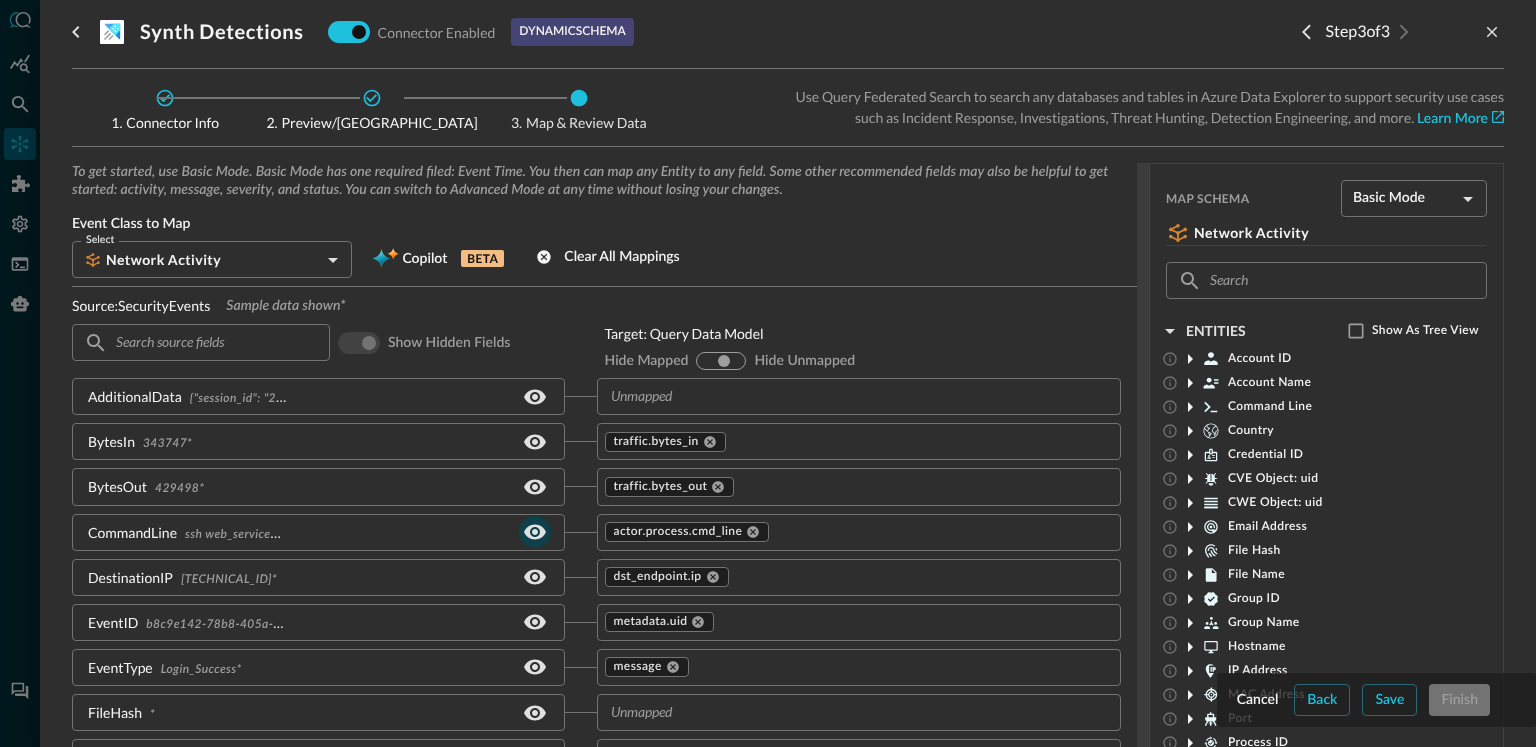 scroll, scrollTop: 279, scrollLeft: 0, axis: vertical 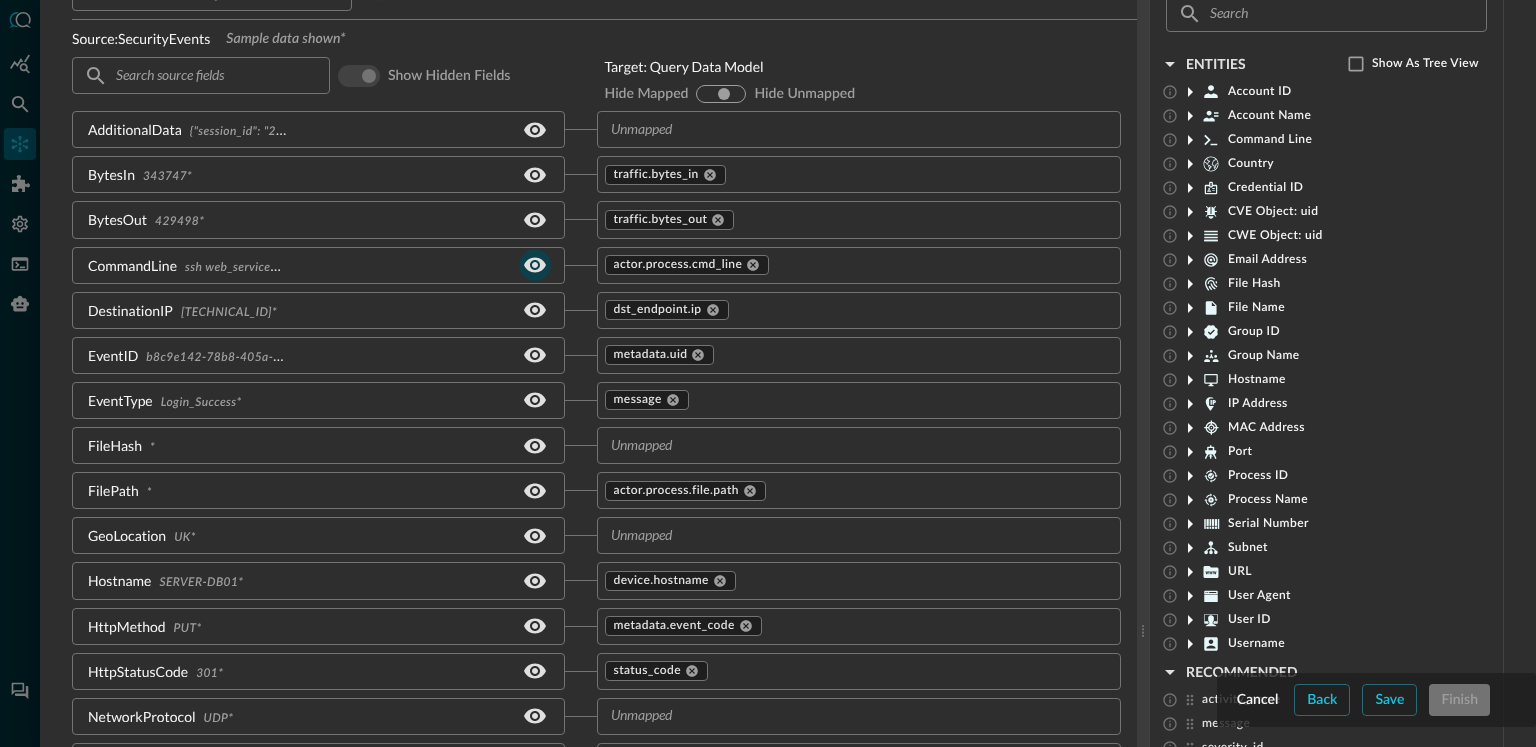 click on "Login_Success*" at bounding box center [201, 403] 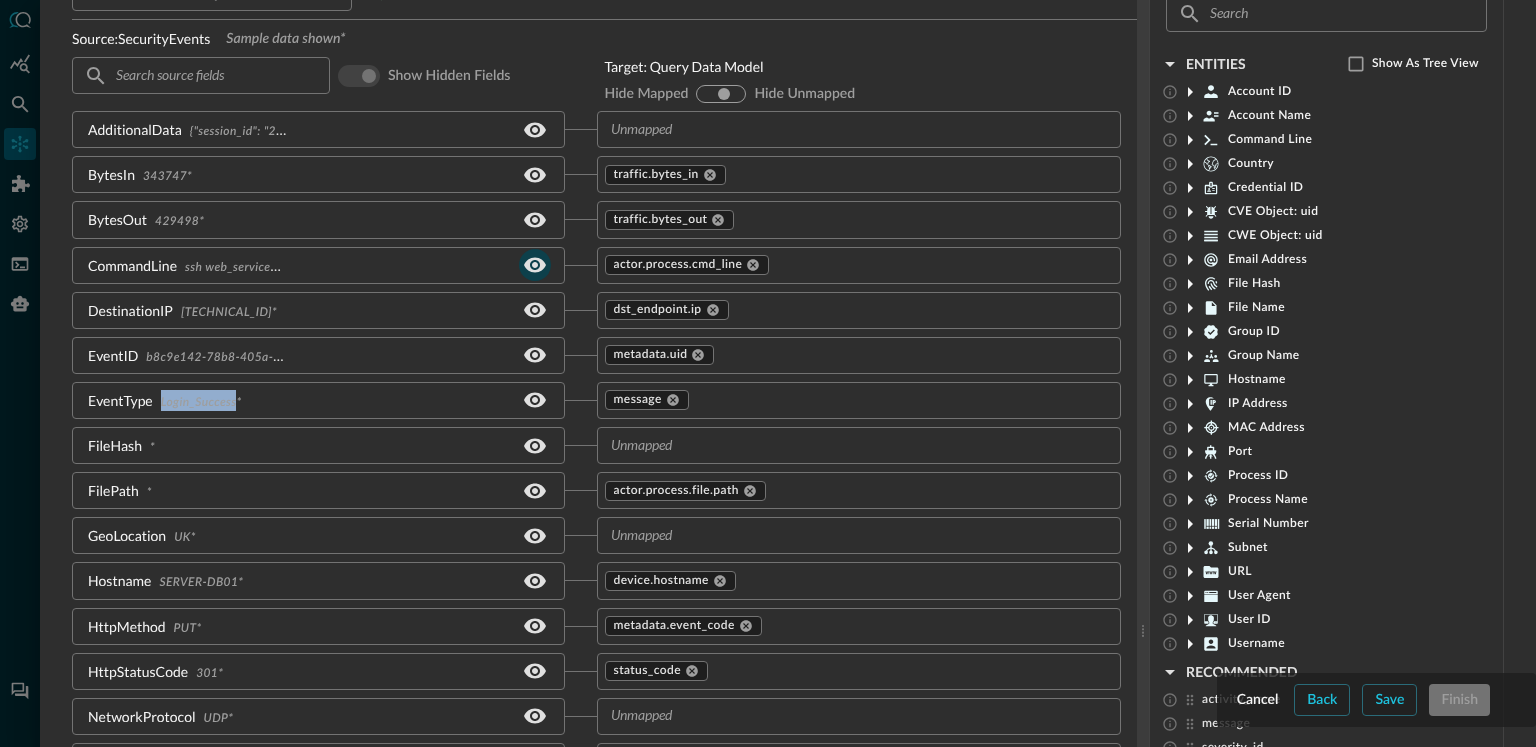 click on "Login_Success*" at bounding box center (201, 403) 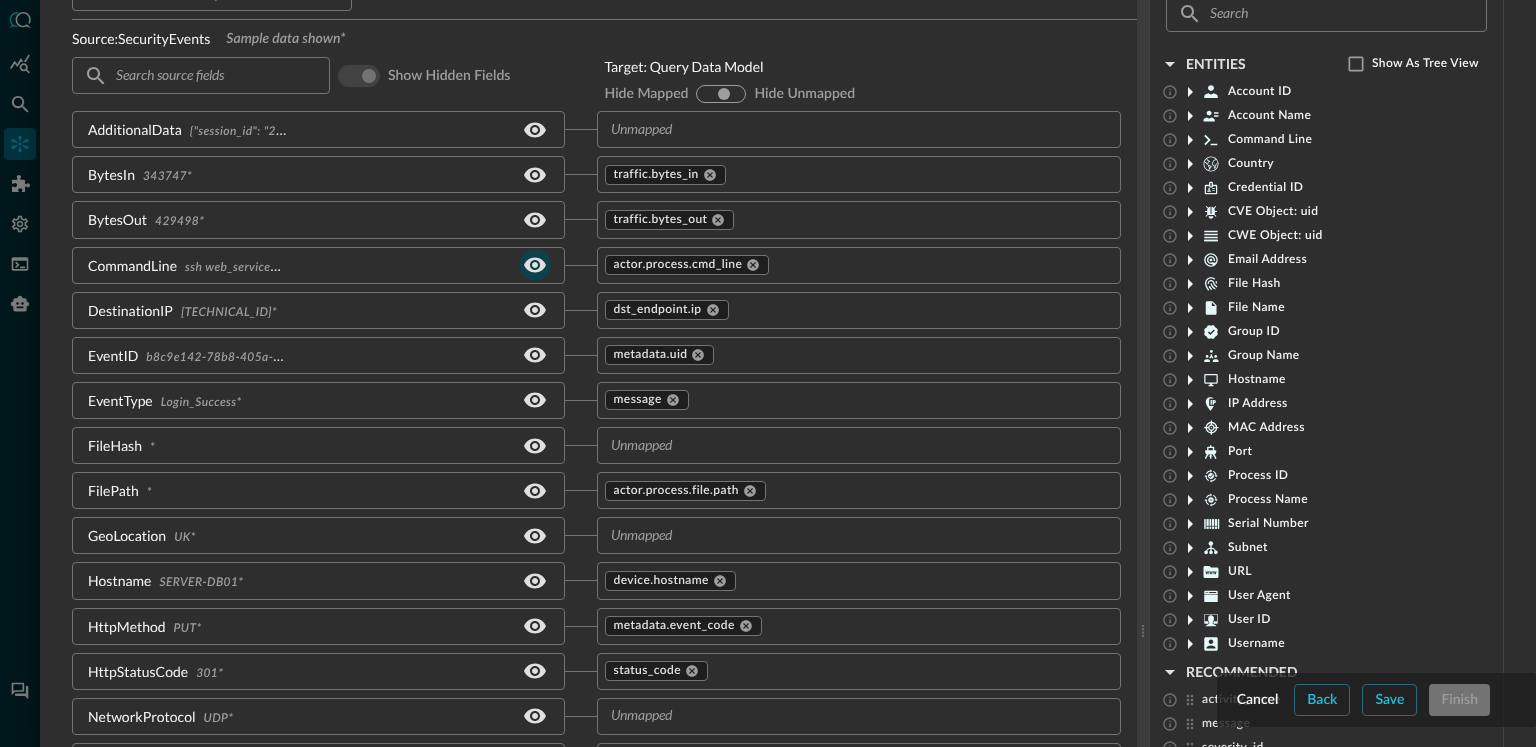 click on "EventType Login_Success*" at bounding box center [318, 400] 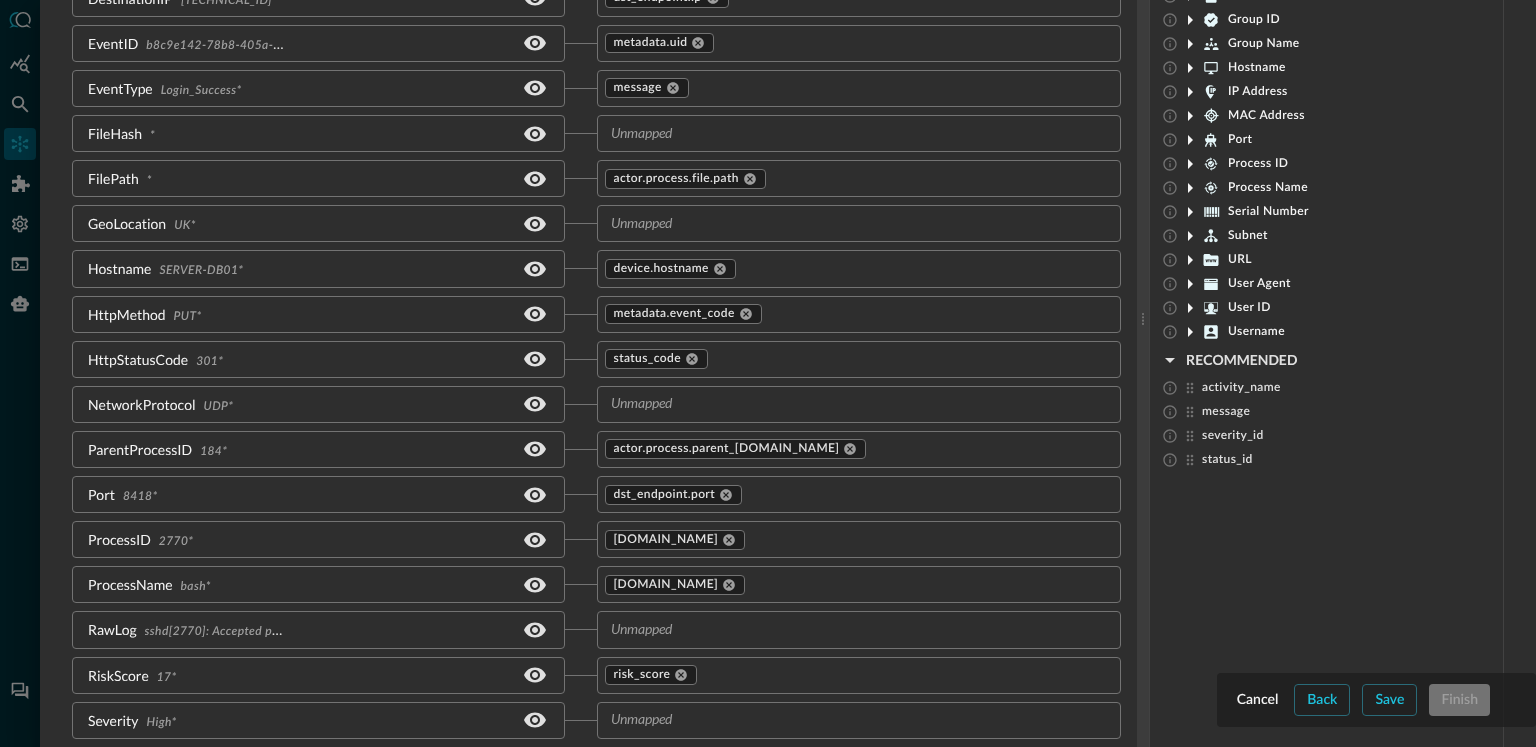 scroll, scrollTop: 930, scrollLeft: 0, axis: vertical 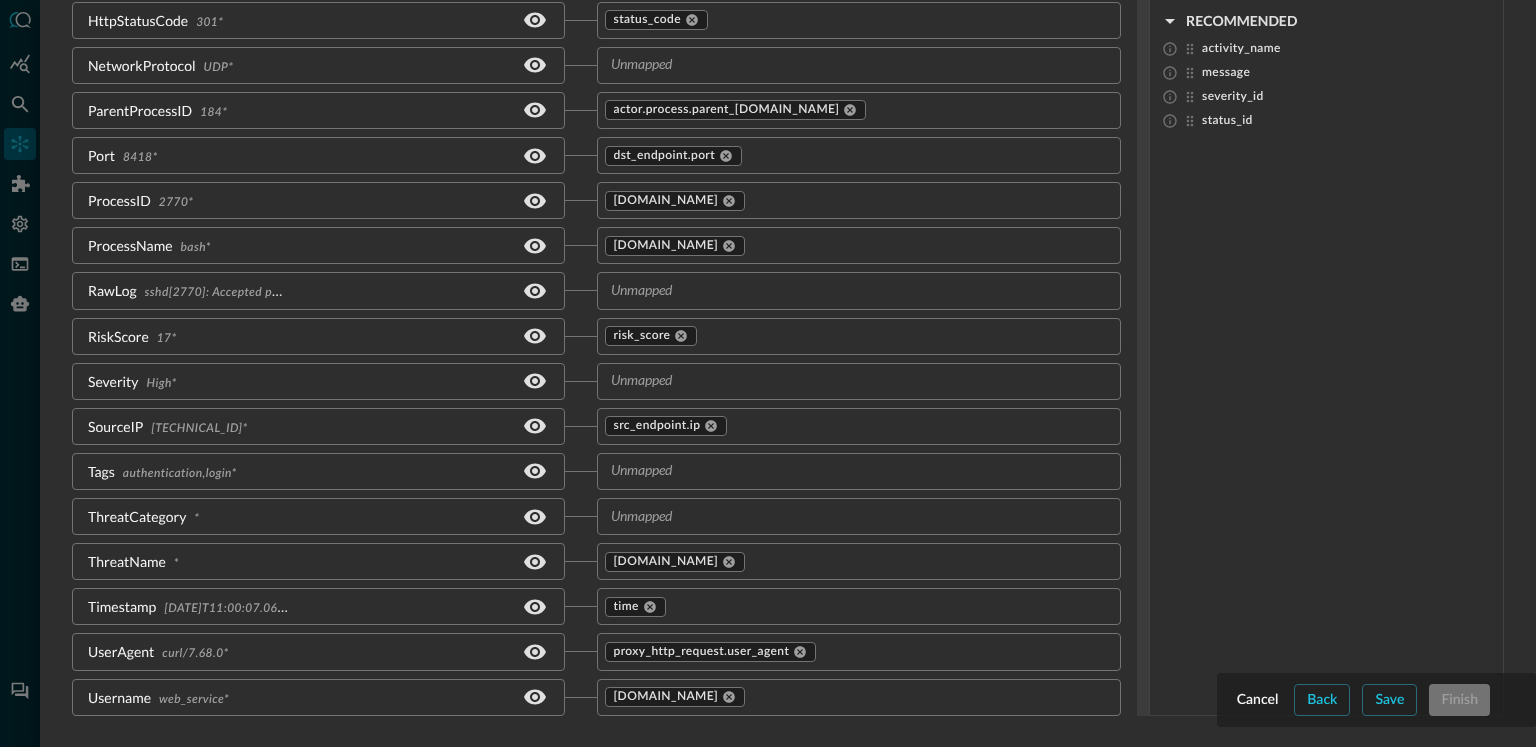 click on "[TECHNICAL_ID]*" at bounding box center (199, 429) 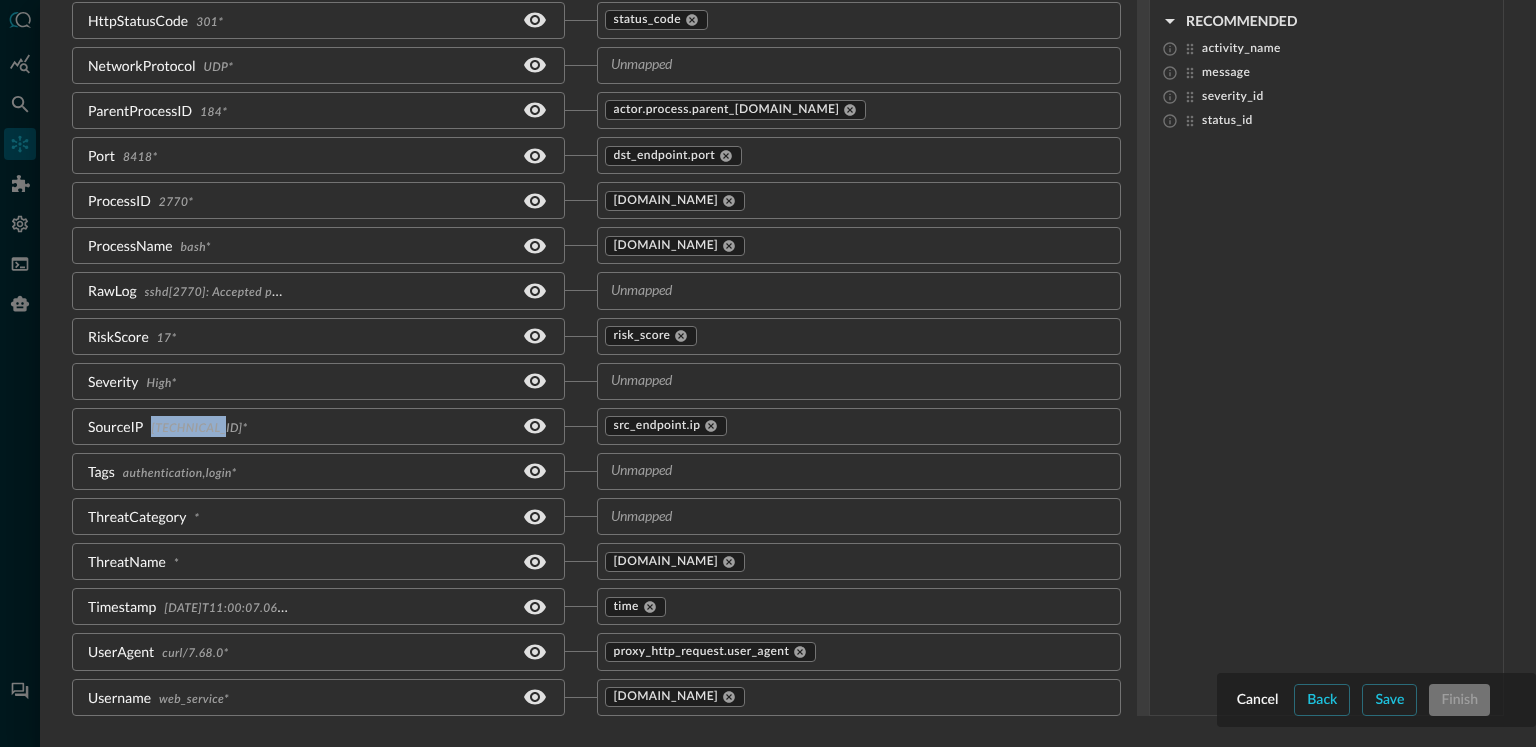 click on "[TECHNICAL_ID]*" at bounding box center (199, 429) 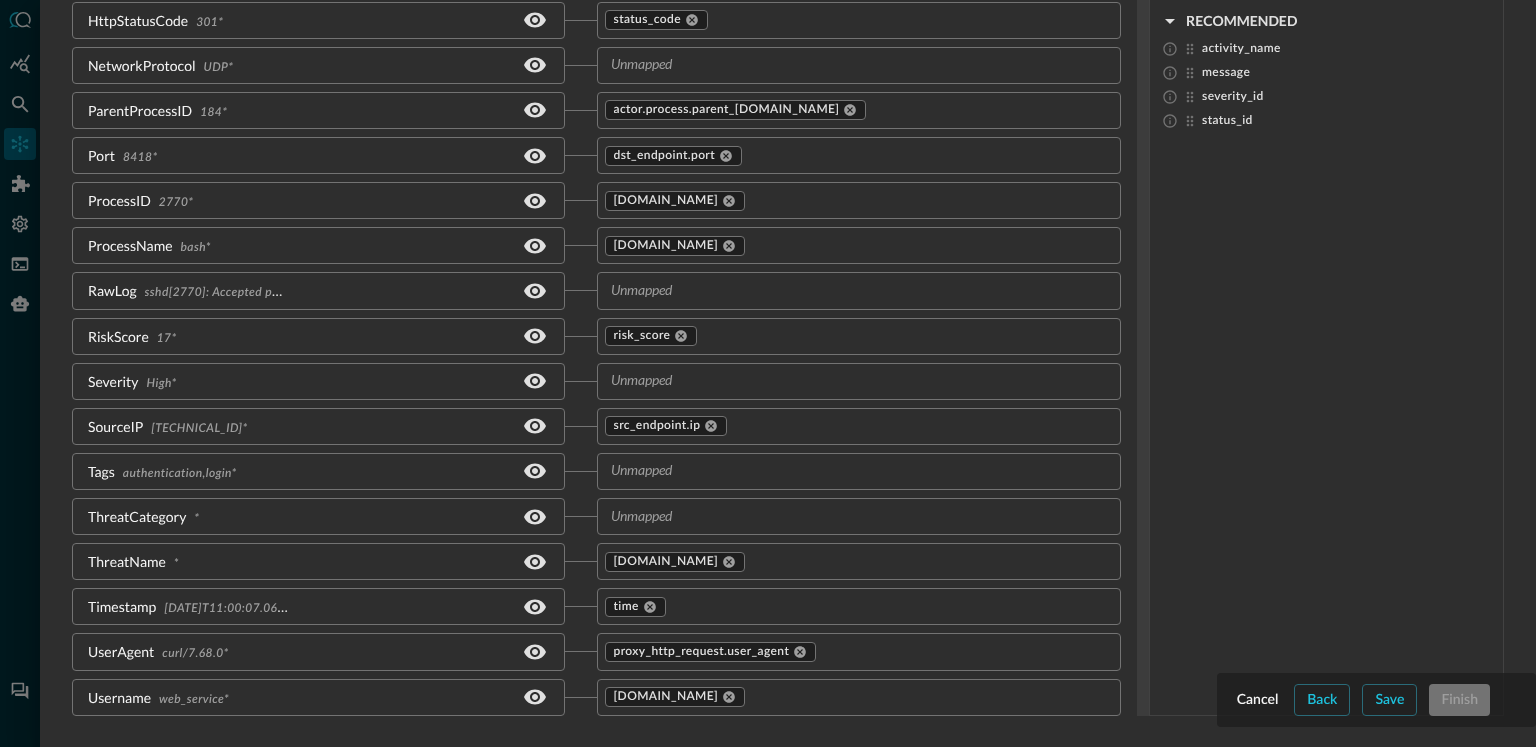 click on "High*" at bounding box center (162, 384) 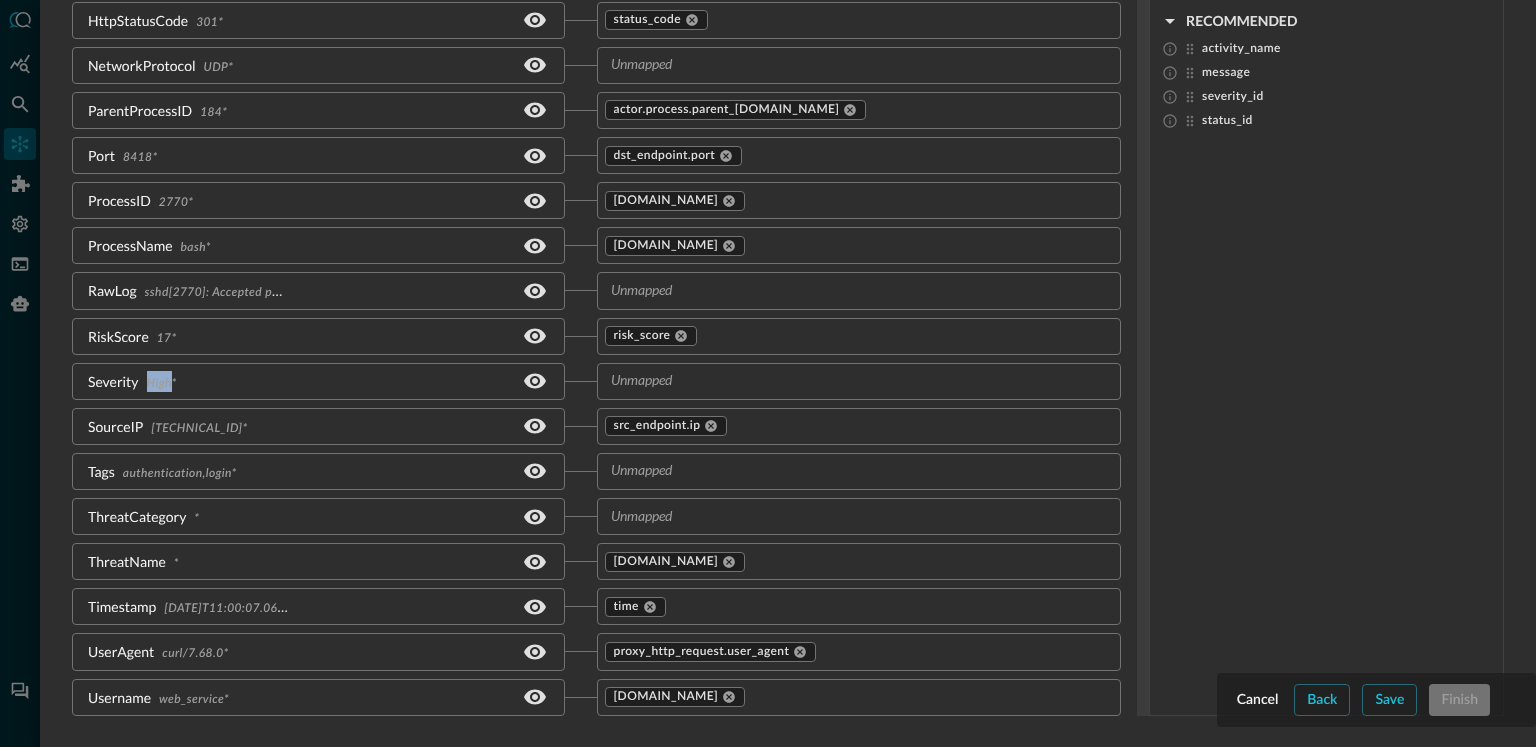 click on "High*" at bounding box center (162, 384) 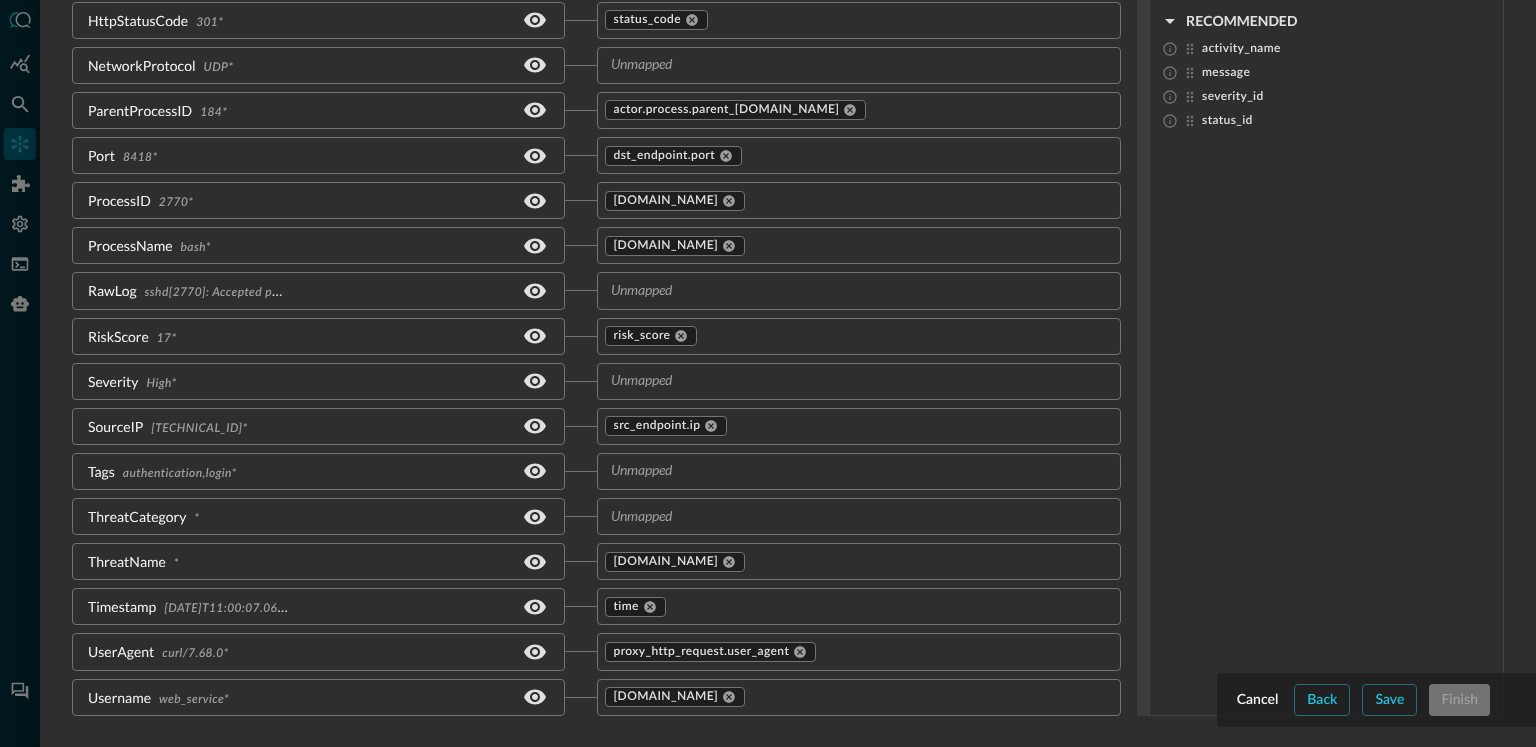 click on "17*" at bounding box center (167, 339) 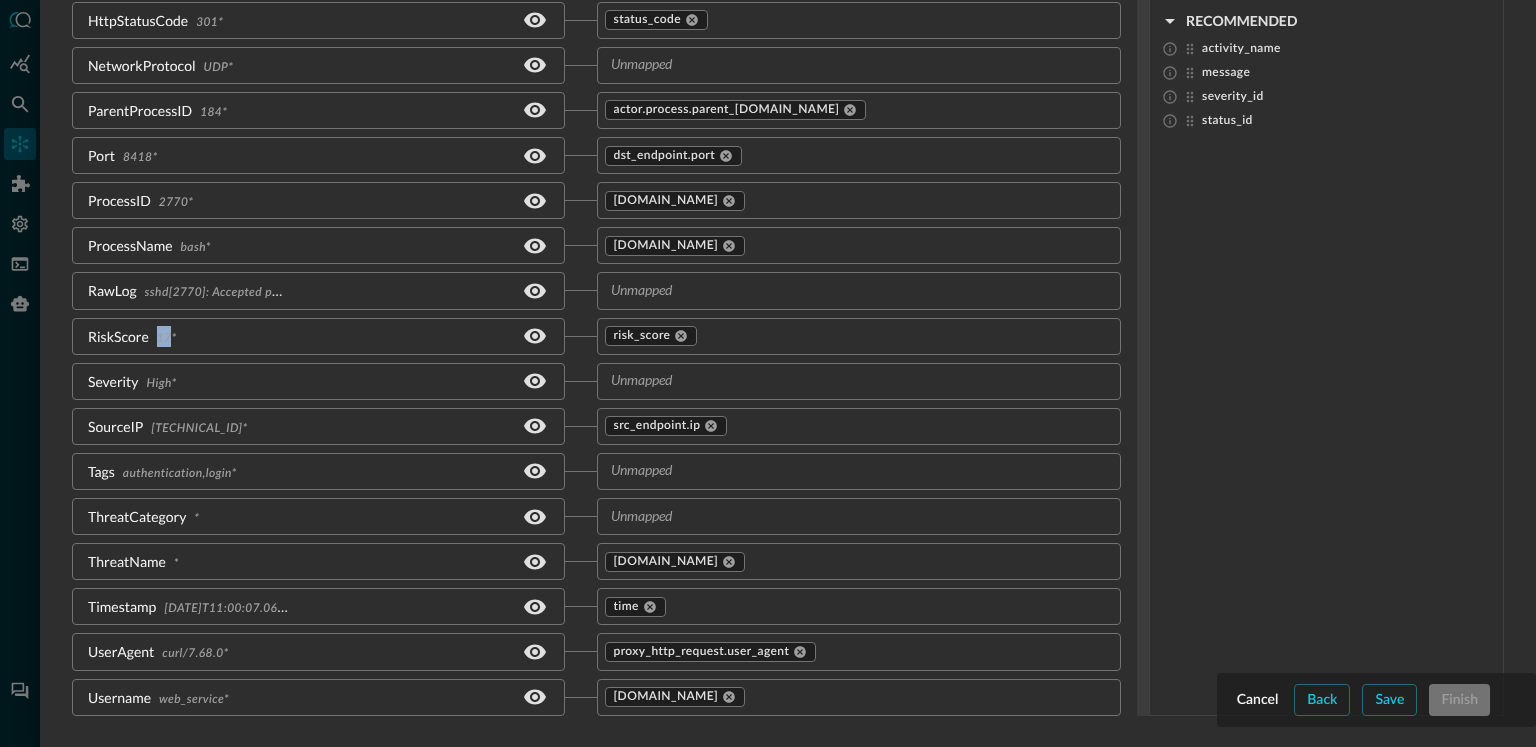 click on "17*" at bounding box center (167, 339) 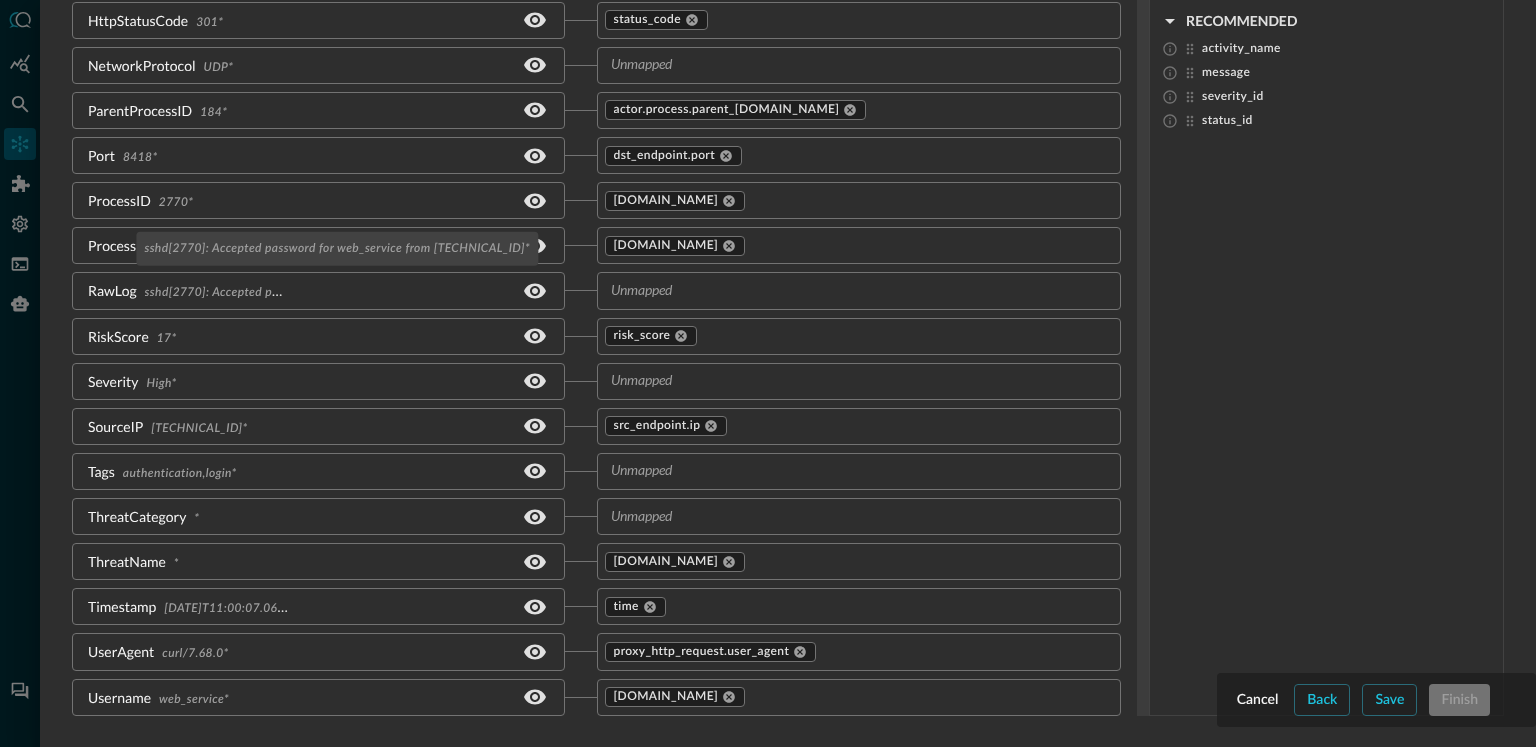click on "sshd[2770]: Accepted password for web_service from [TECHNICAL_ID]*" at bounding box center (338, 290) 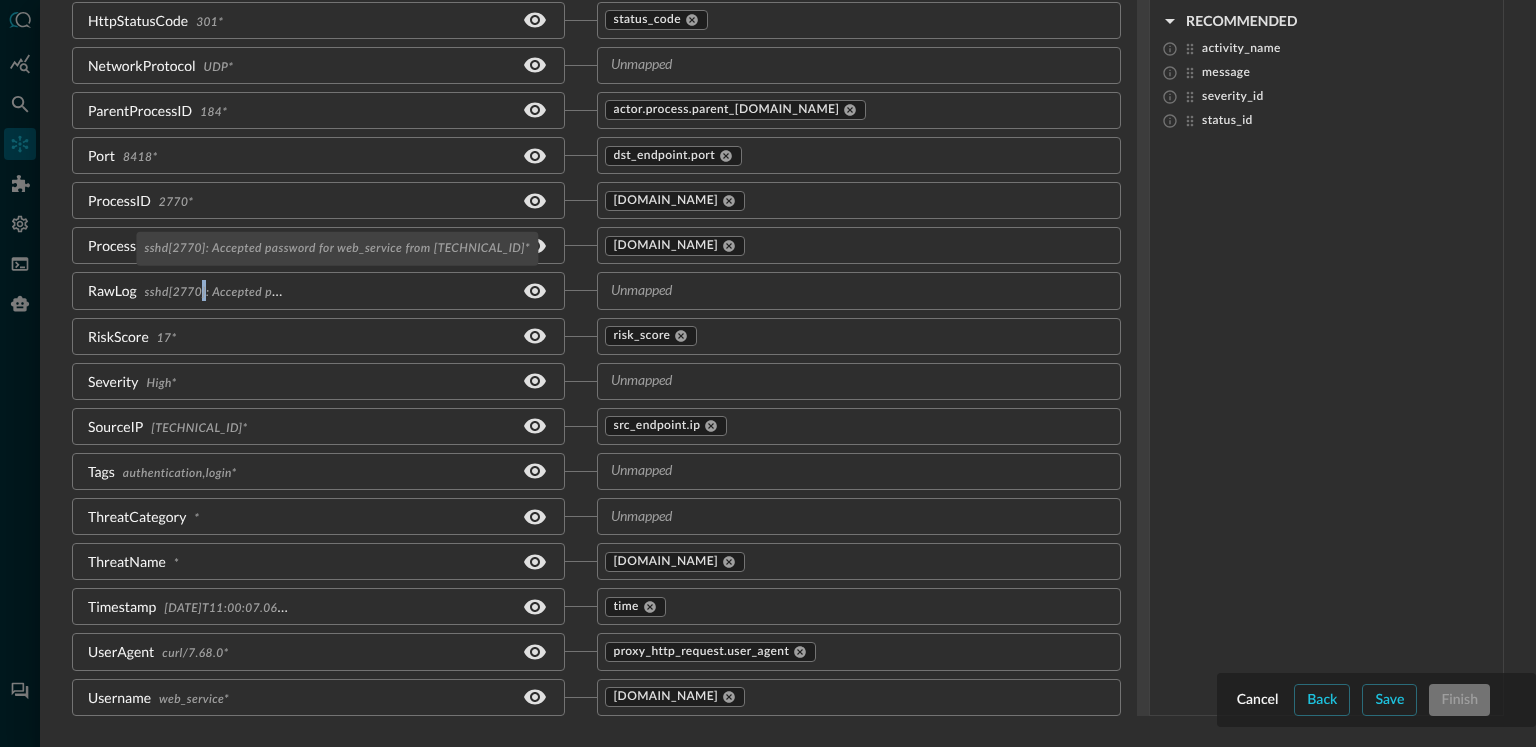 click on "sshd[2770]: Accepted password for web_service from [TECHNICAL_ID]*" at bounding box center [338, 290] 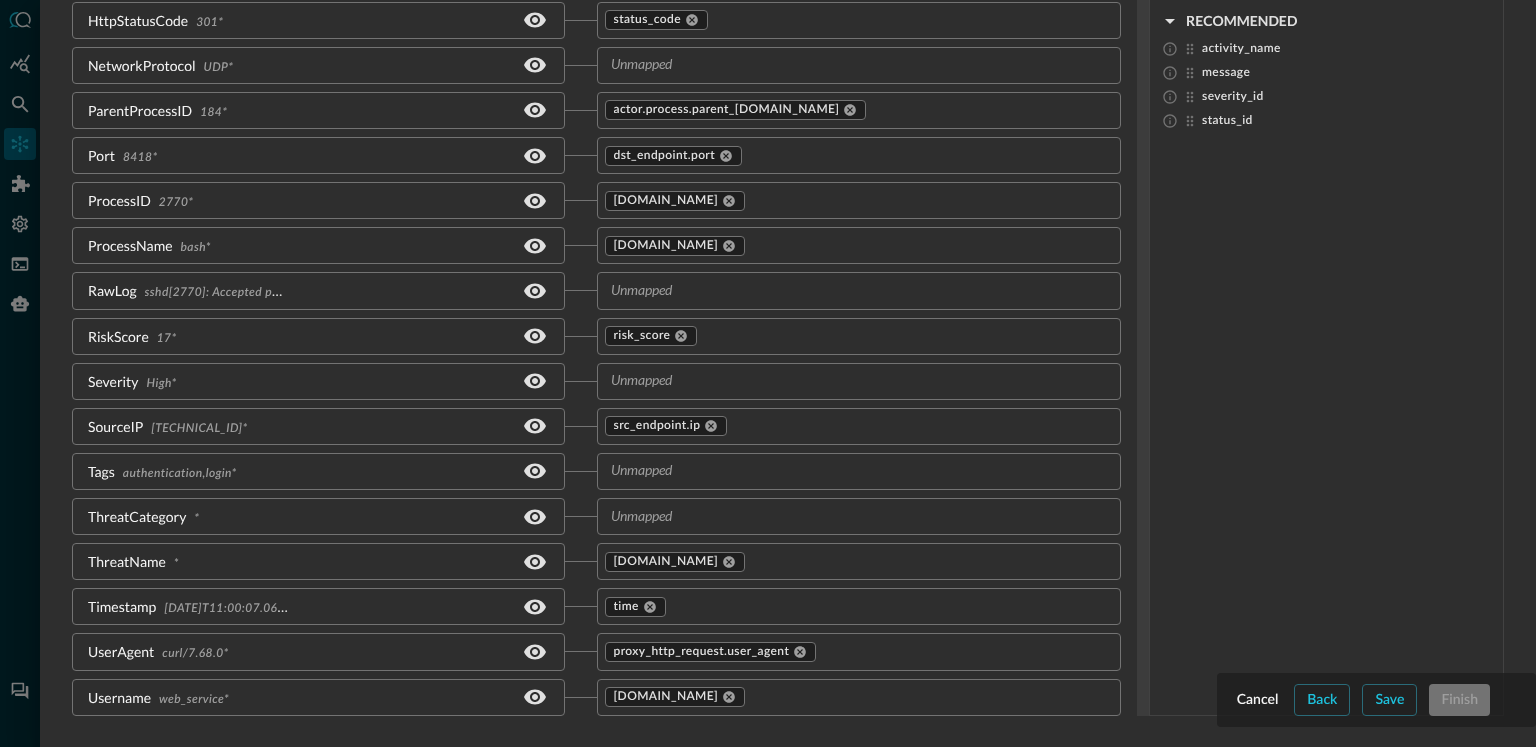 click on "Severity High*" at bounding box center (318, 381) 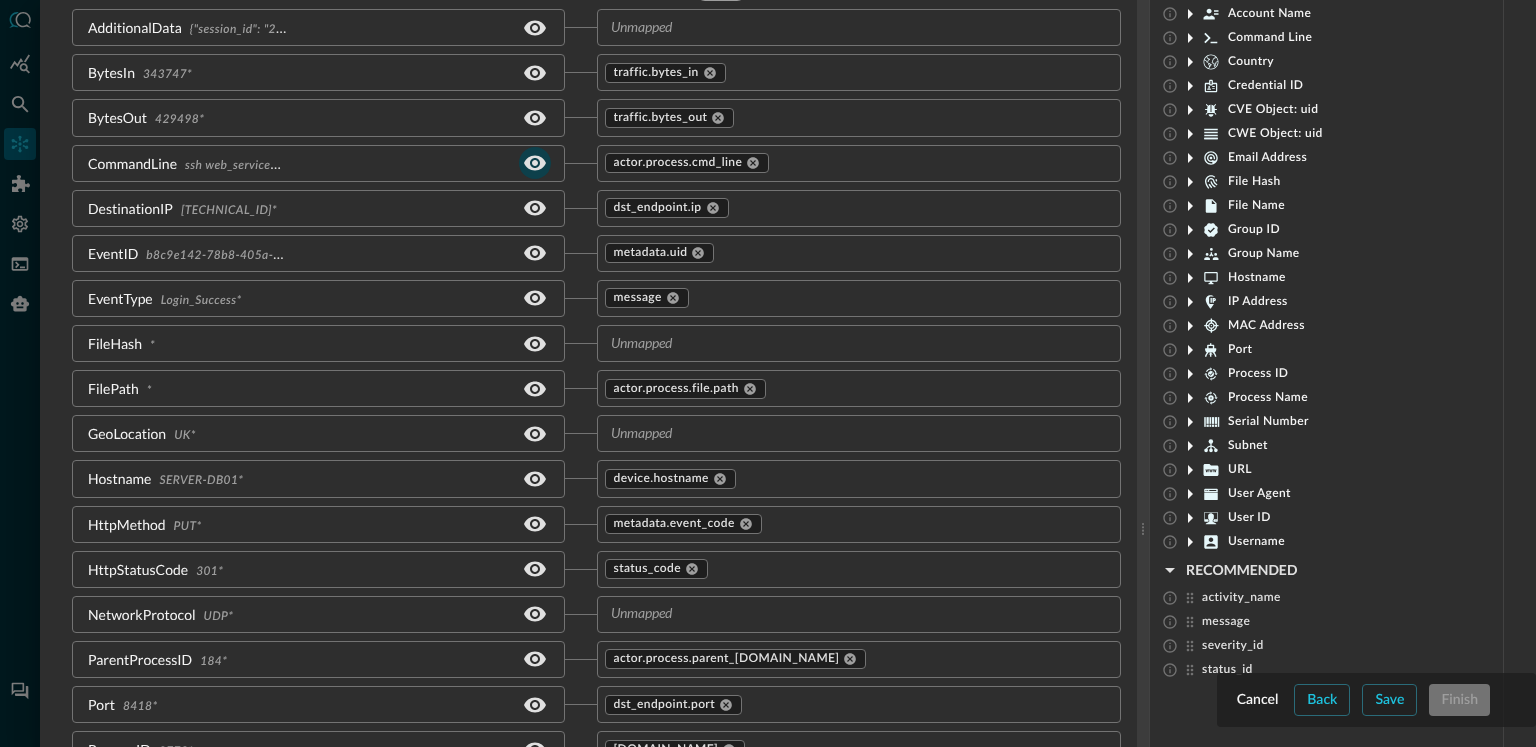 scroll, scrollTop: 8, scrollLeft: 0, axis: vertical 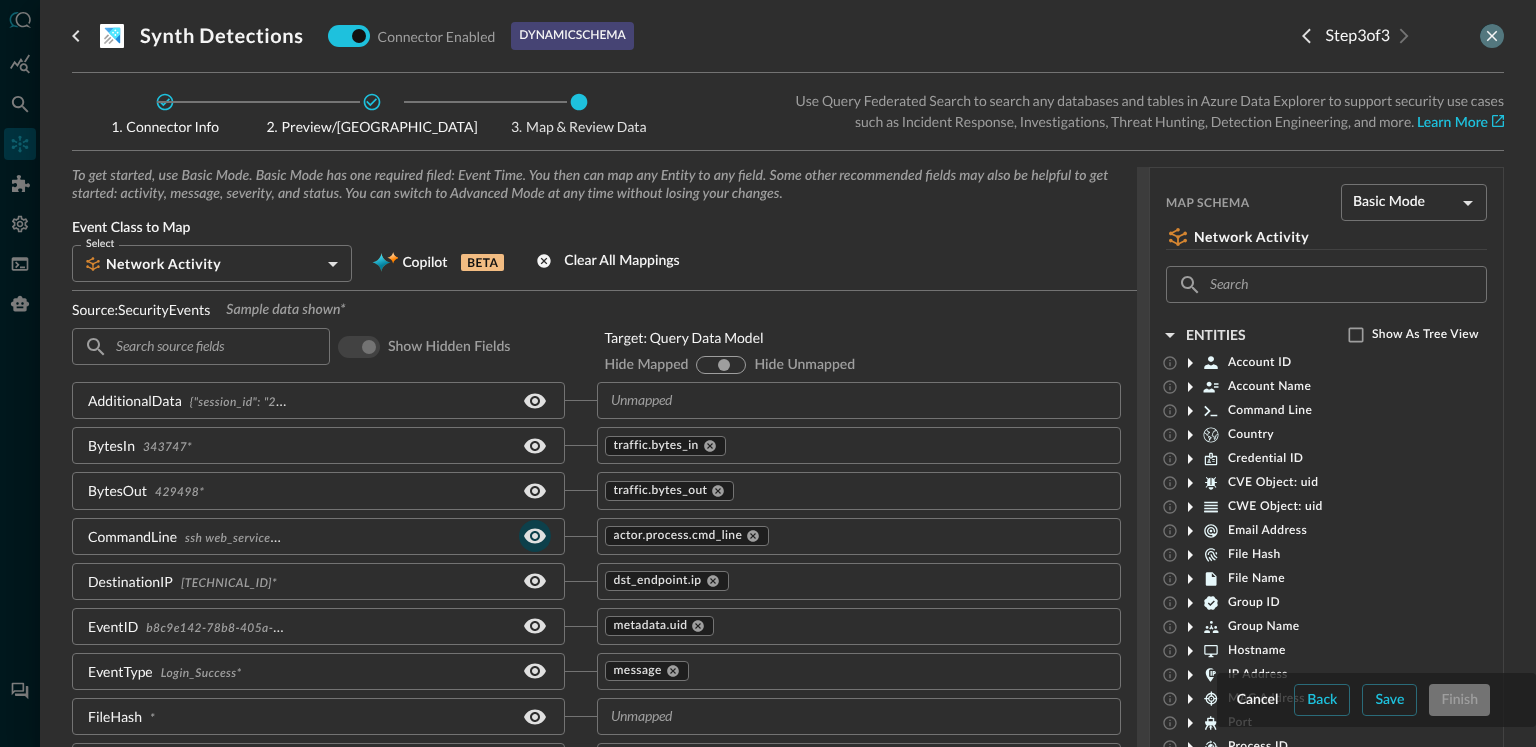 click 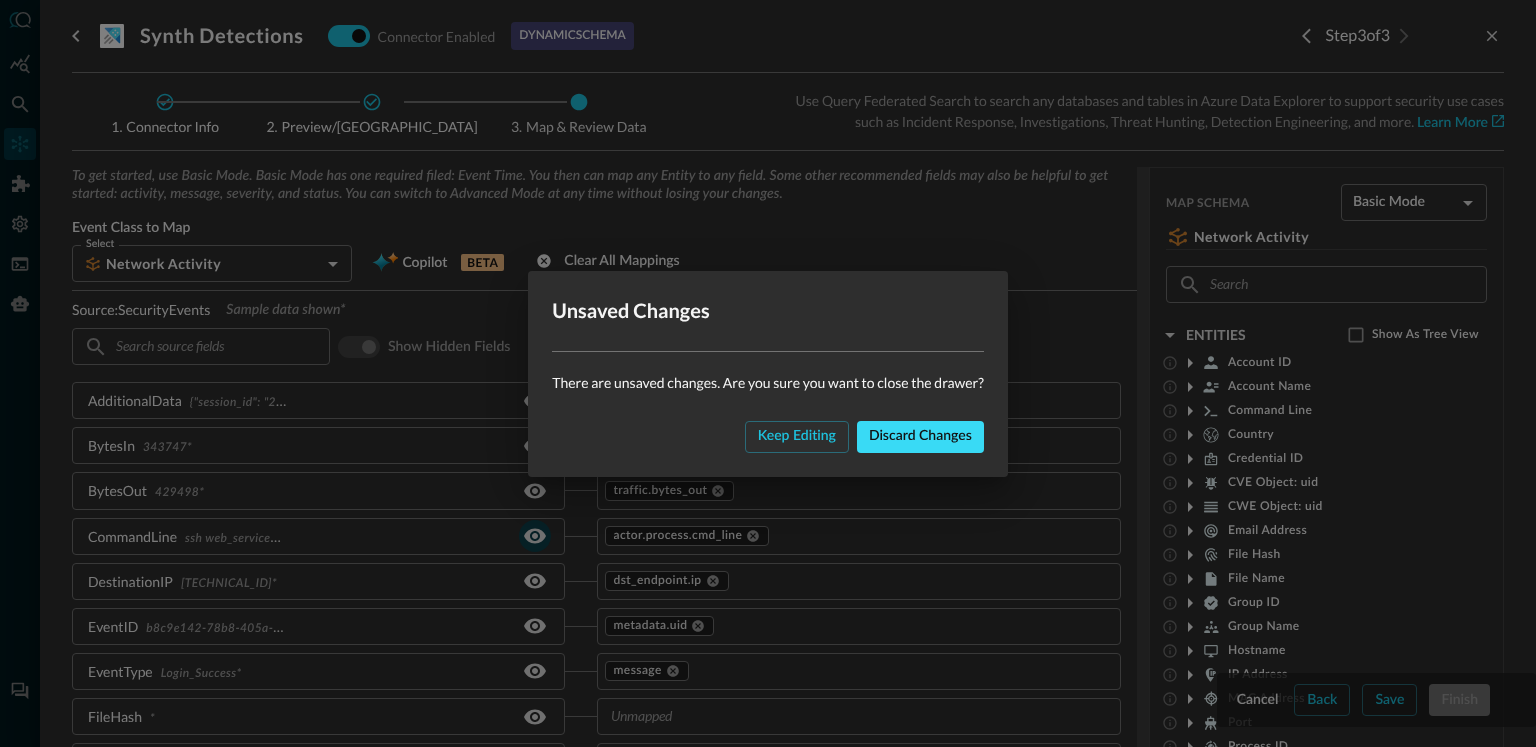 click on "Discard changes" at bounding box center [920, 436] 